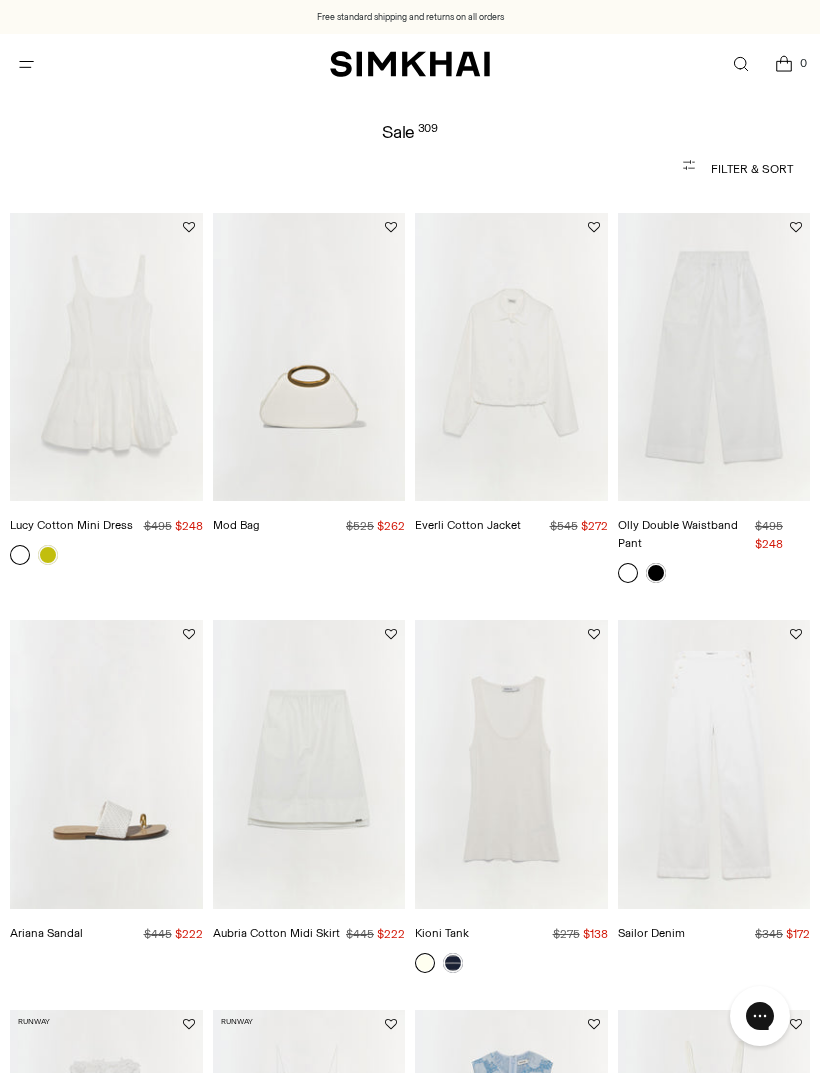 scroll, scrollTop: 0, scrollLeft: 0, axis: both 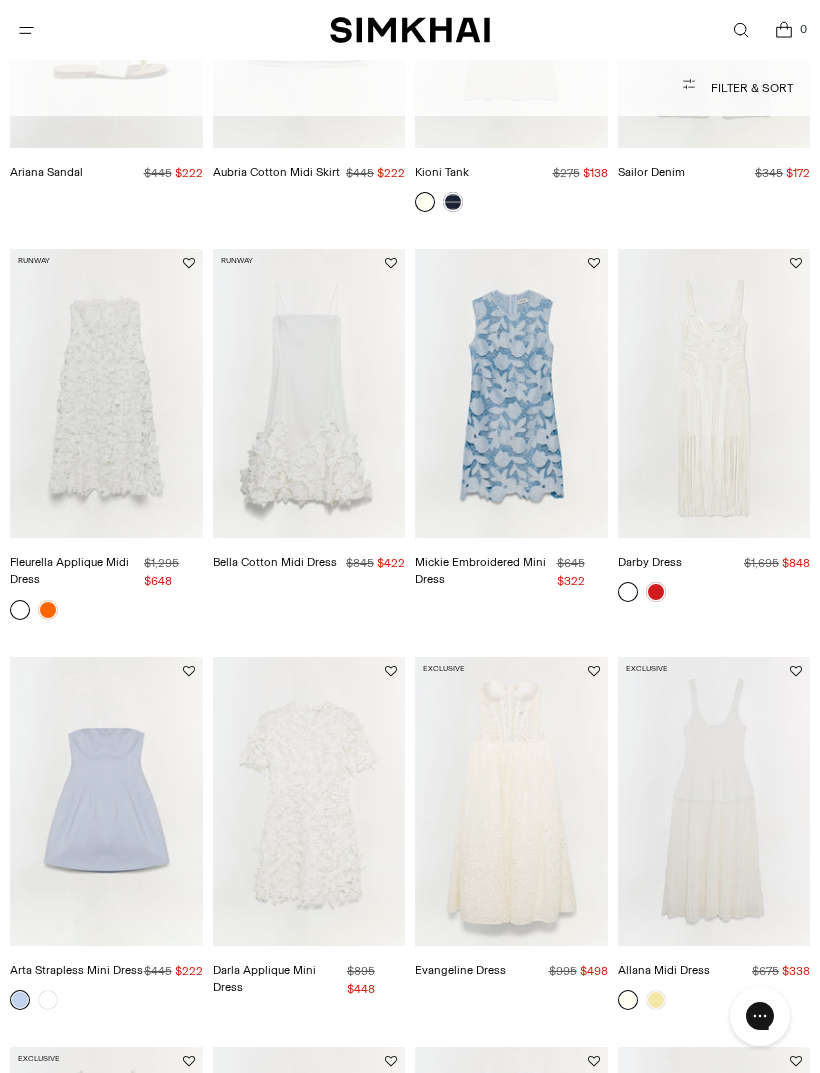 click at bounding box center [511, 393] 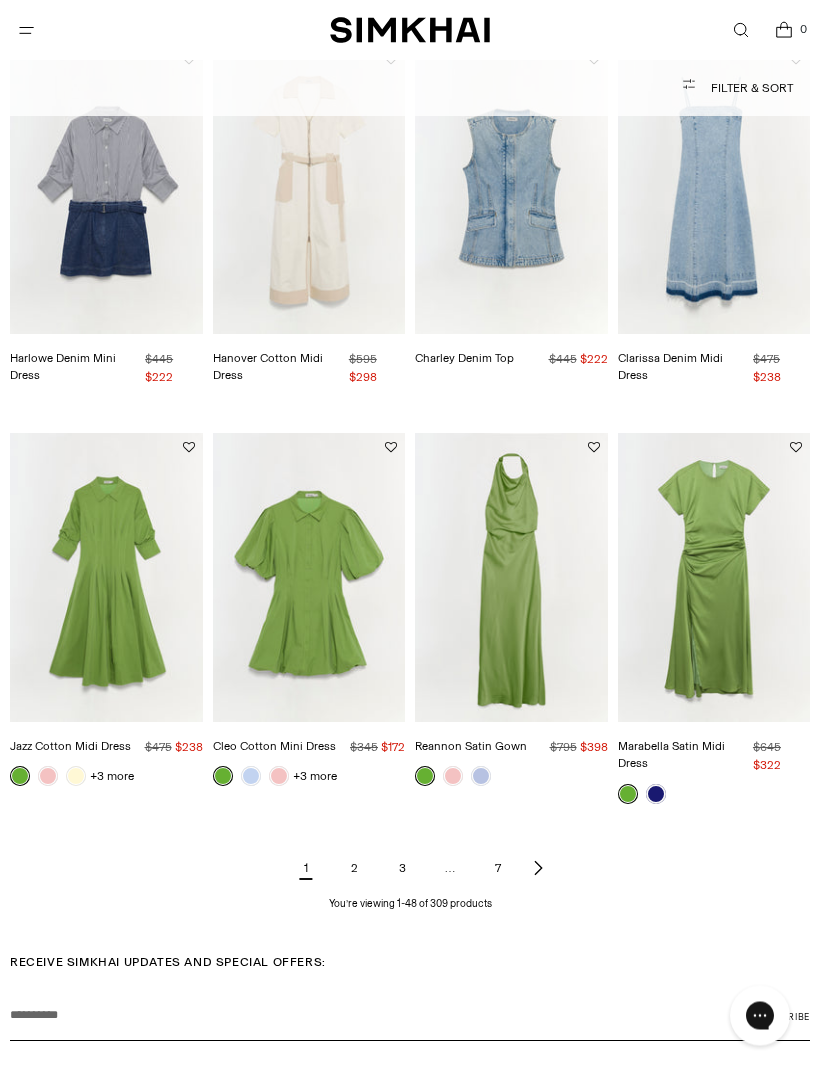 scroll, scrollTop: 4077, scrollLeft: 0, axis: vertical 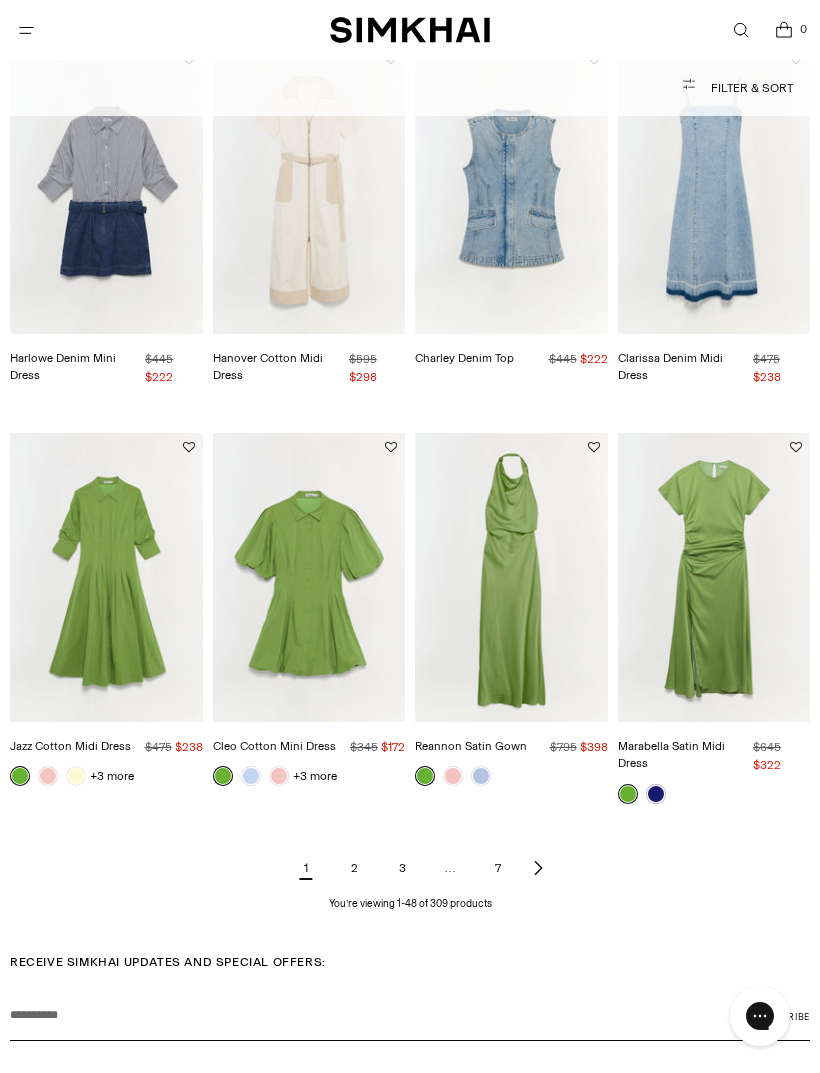 click on "2" at bounding box center [354, 868] 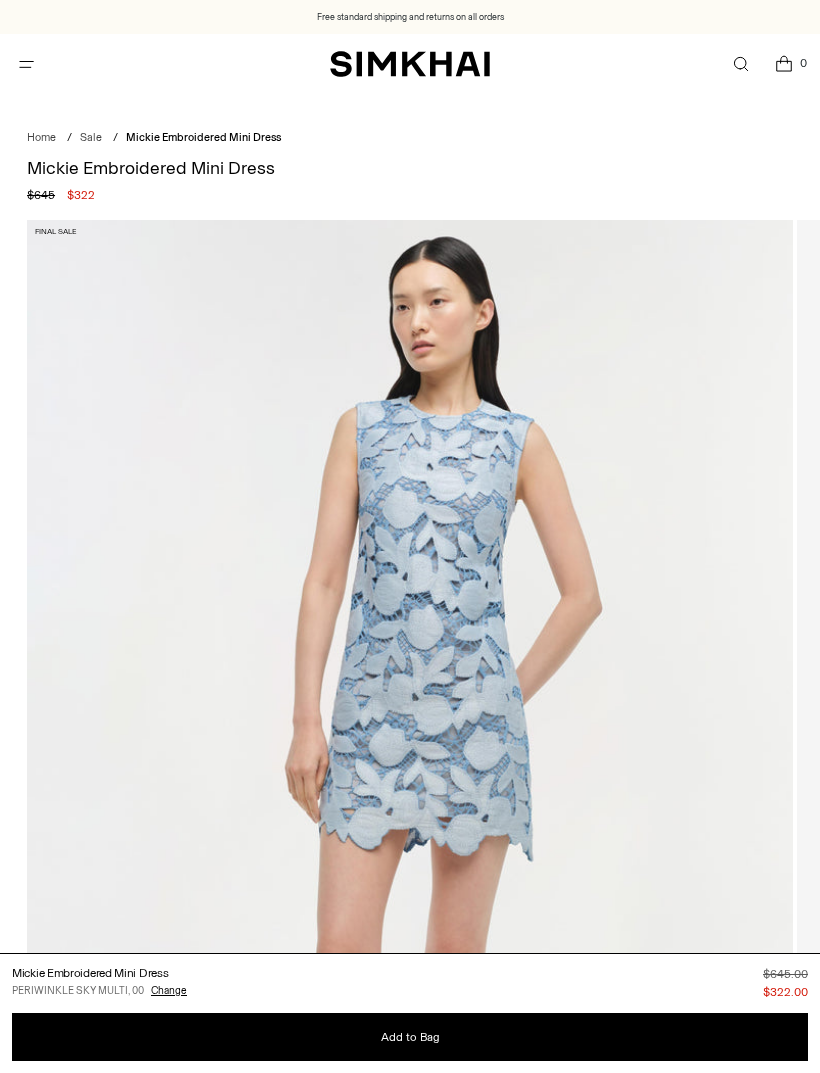 scroll, scrollTop: 0, scrollLeft: 0, axis: both 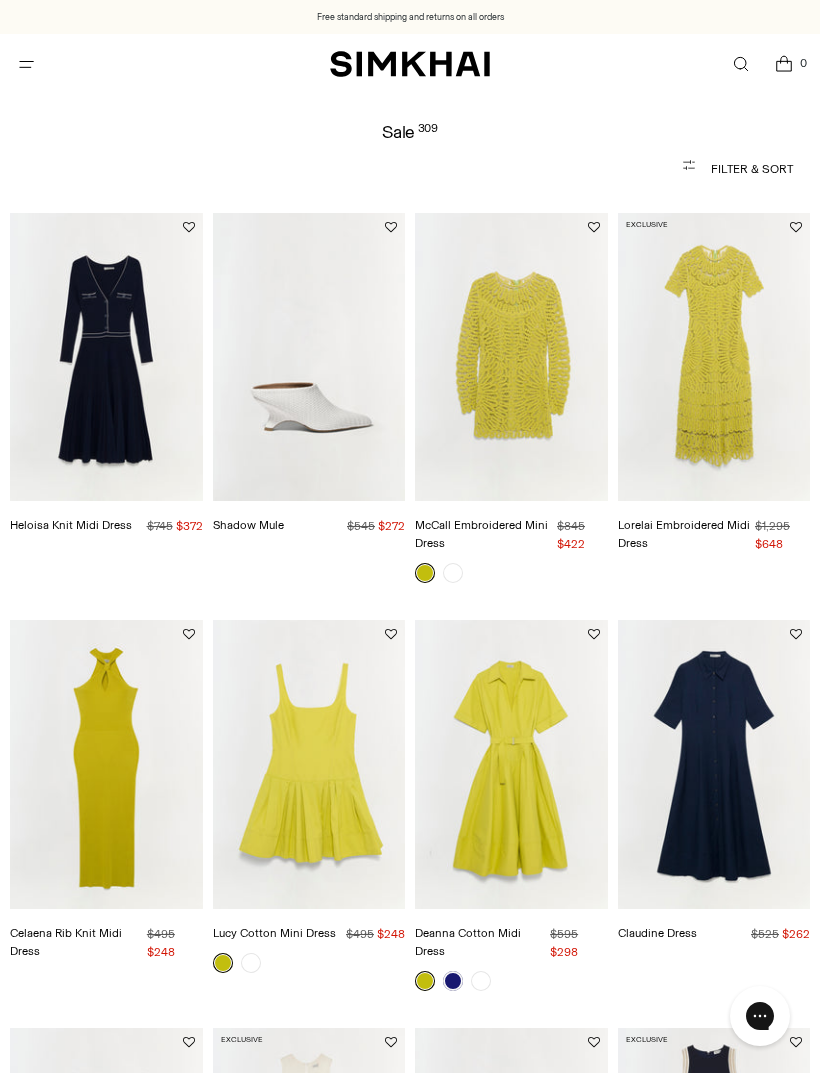 click at bounding box center (106, 357) 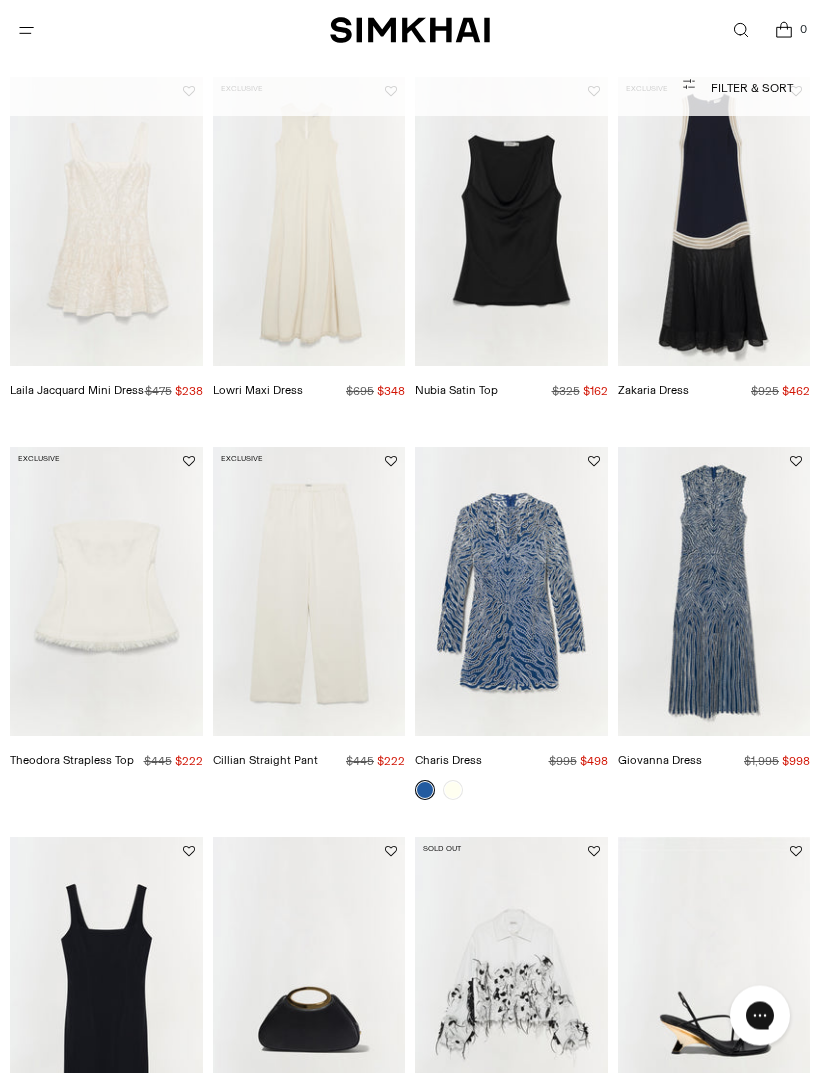 scroll, scrollTop: 951, scrollLeft: 0, axis: vertical 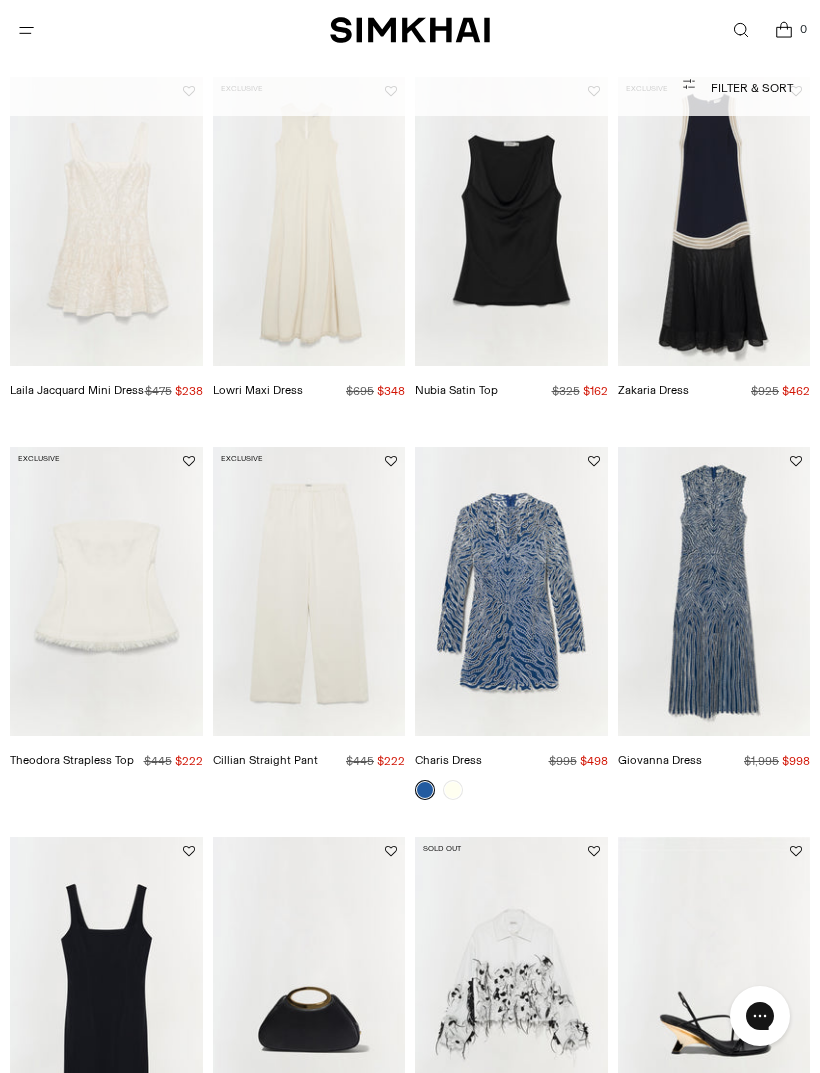 click at bounding box center (511, 591) 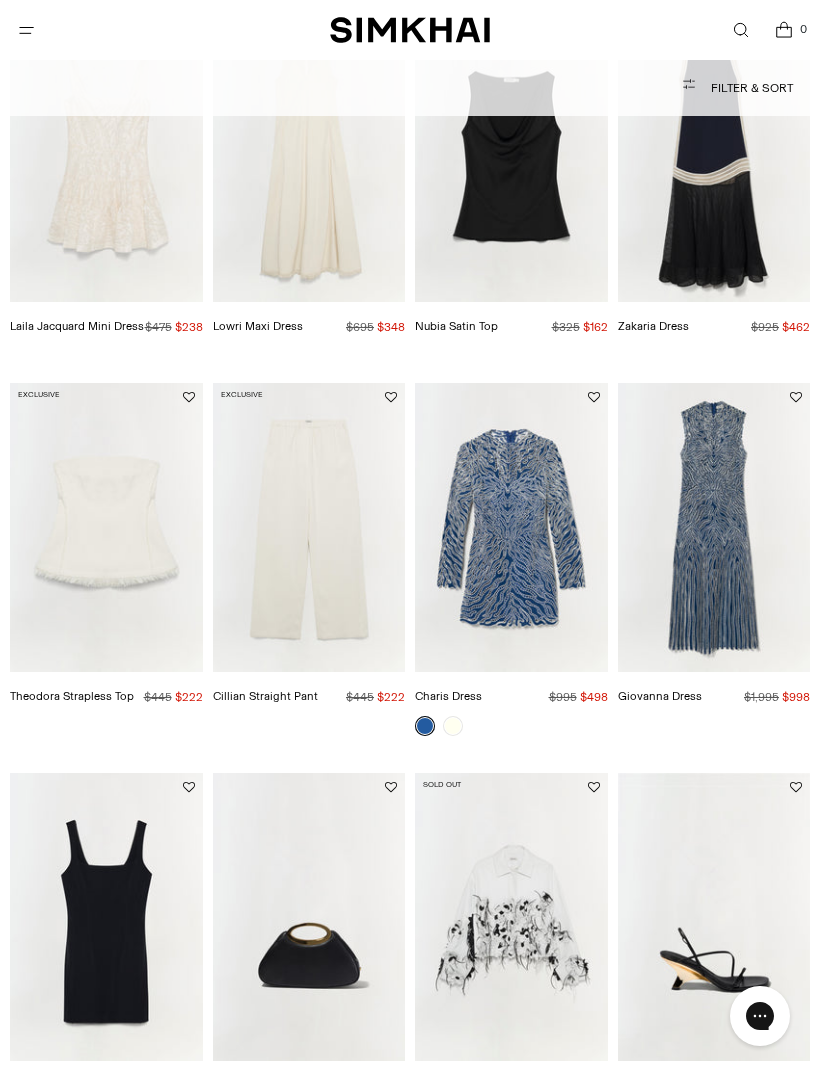 click at bounding box center (714, 527) 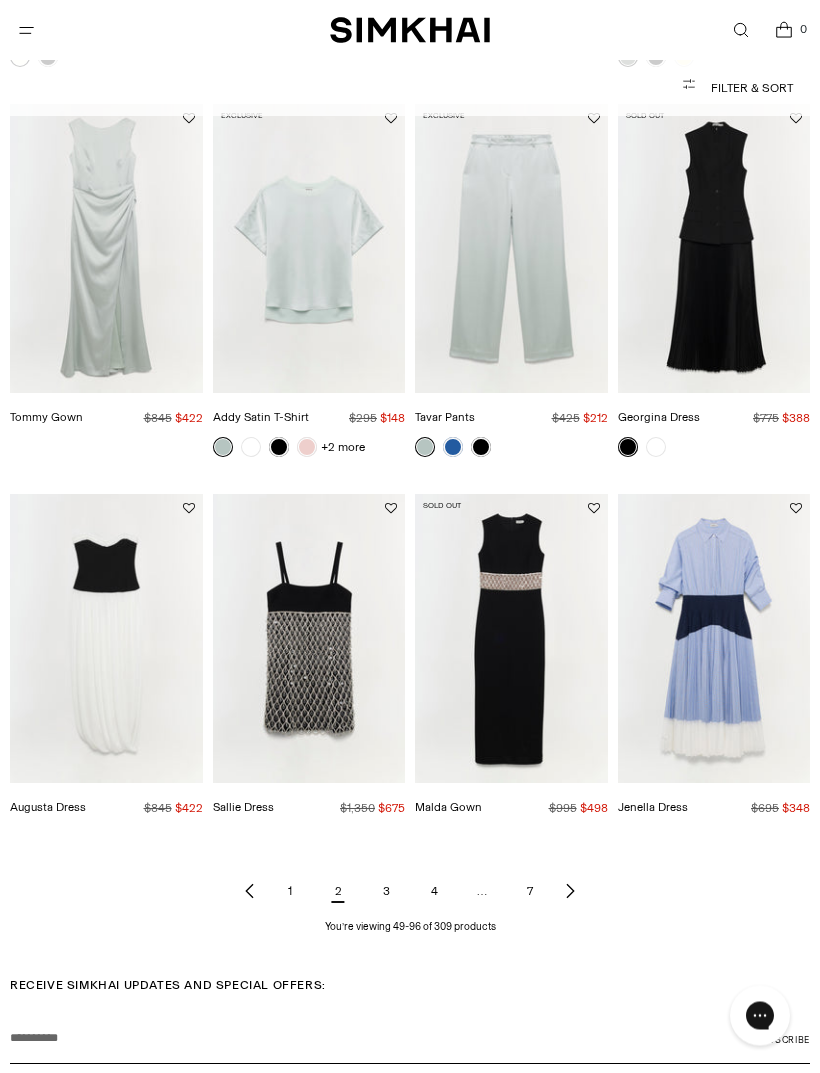 scroll, scrollTop: 4041, scrollLeft: 0, axis: vertical 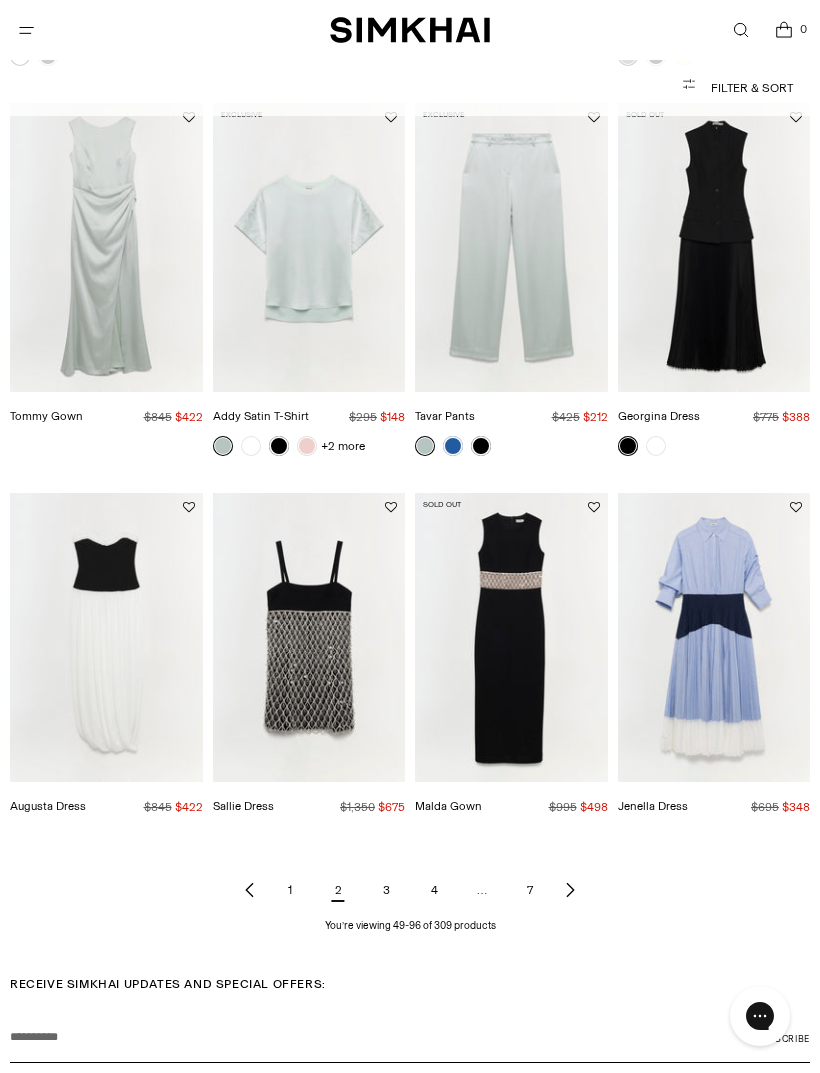 click at bounding box center (714, 637) 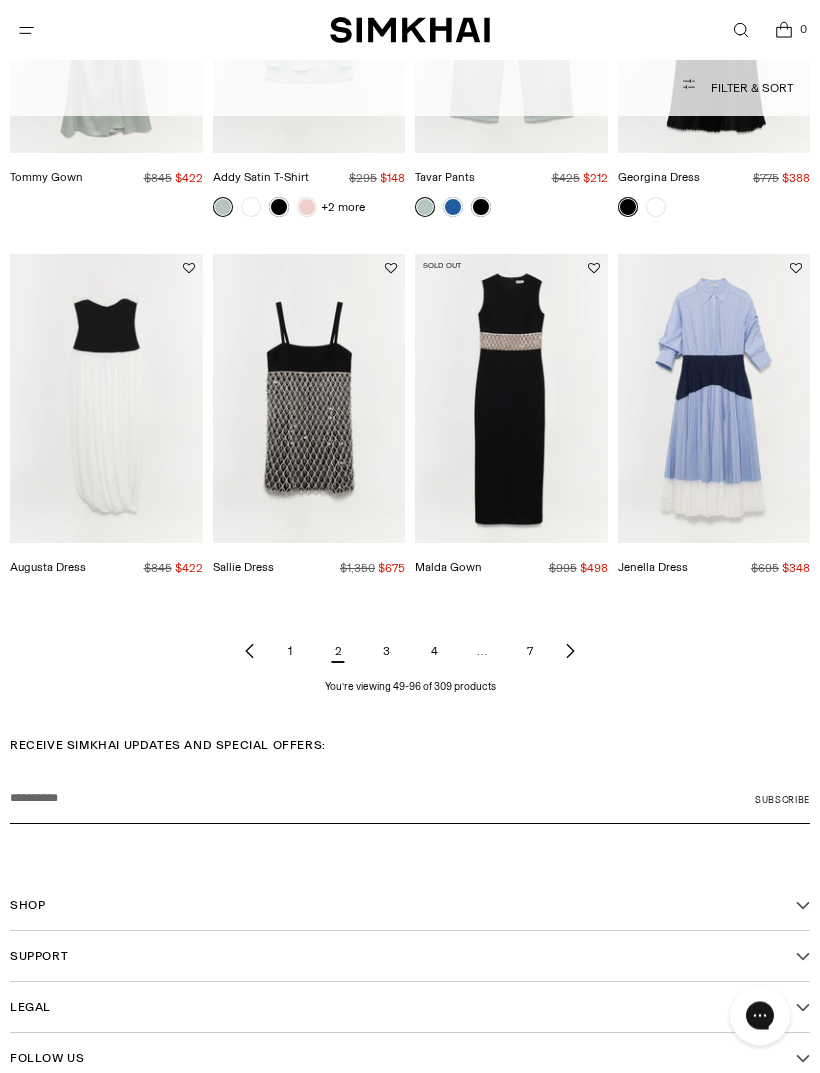 scroll, scrollTop: 4279, scrollLeft: 0, axis: vertical 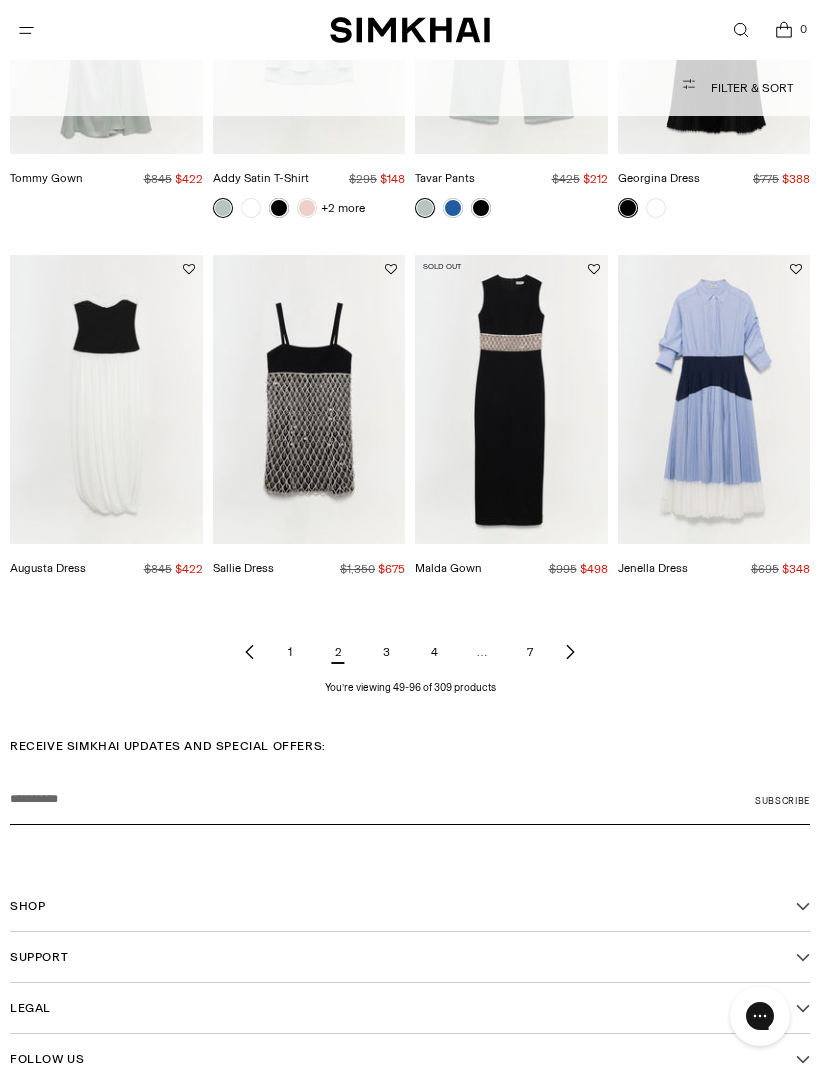 click on "3" at bounding box center [386, 652] 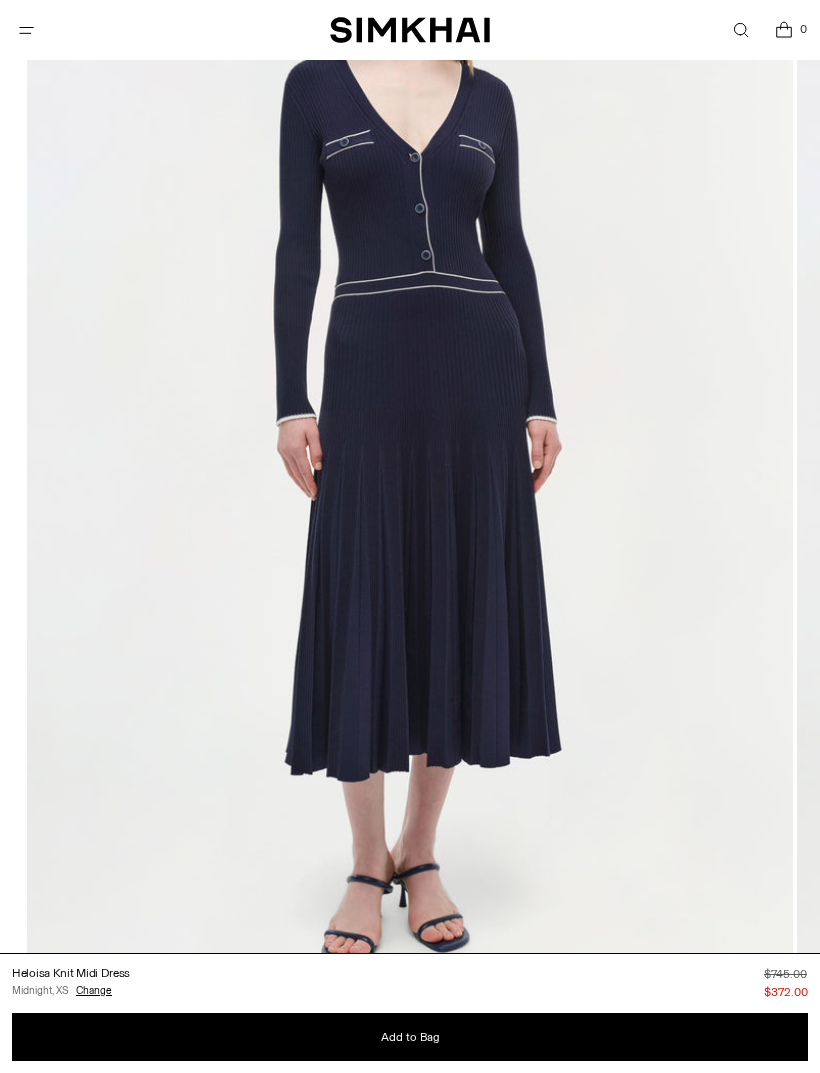 scroll, scrollTop: 0, scrollLeft: 0, axis: both 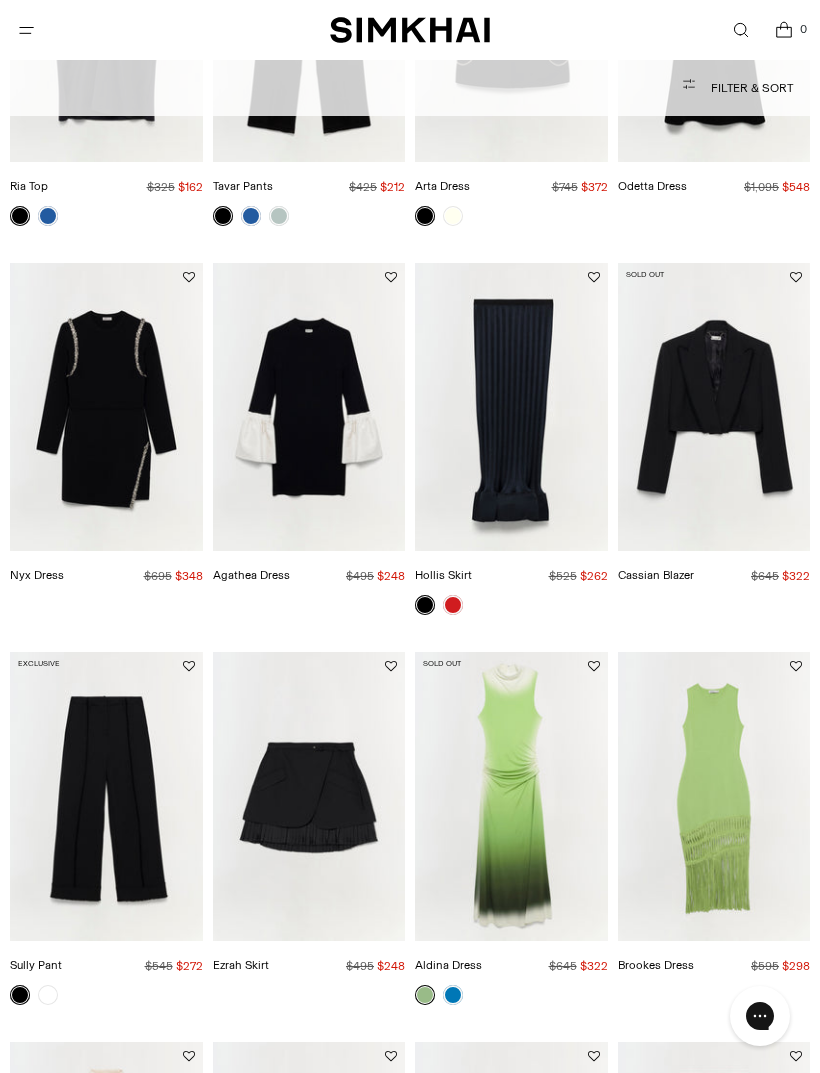 click at bounding box center [106, 407] 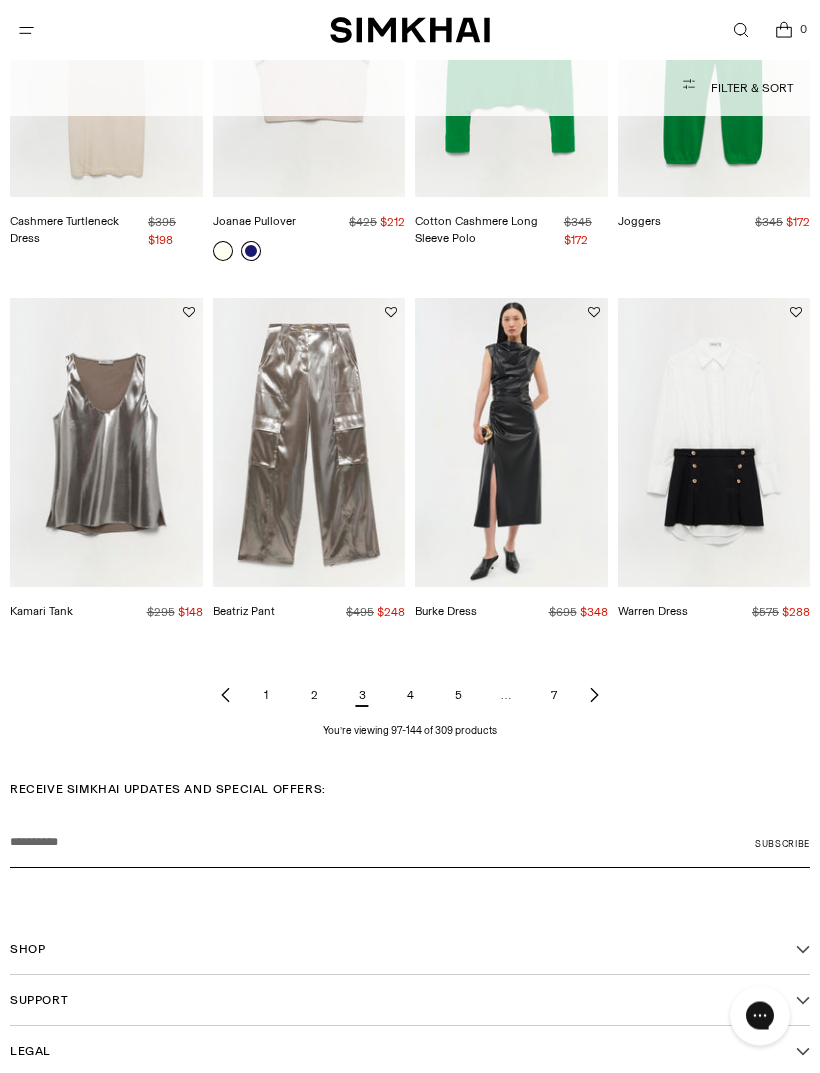 scroll, scrollTop: 4157, scrollLeft: 0, axis: vertical 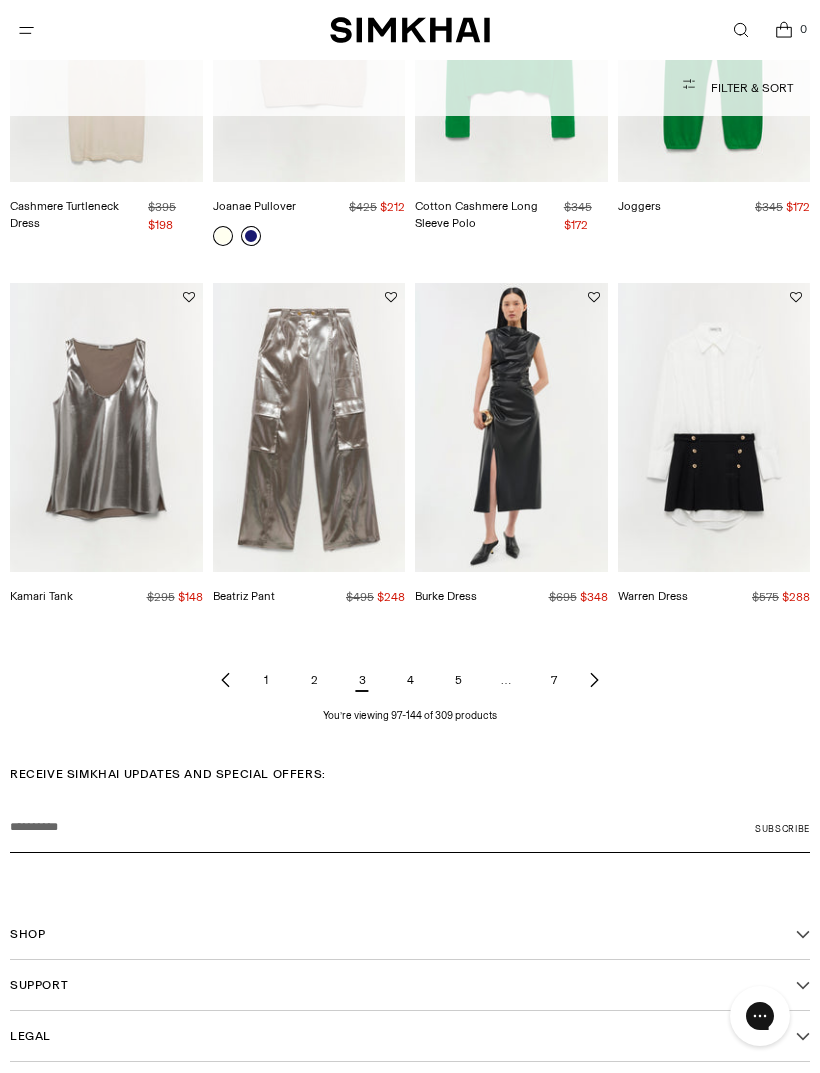 click on "4" at bounding box center (410, 680) 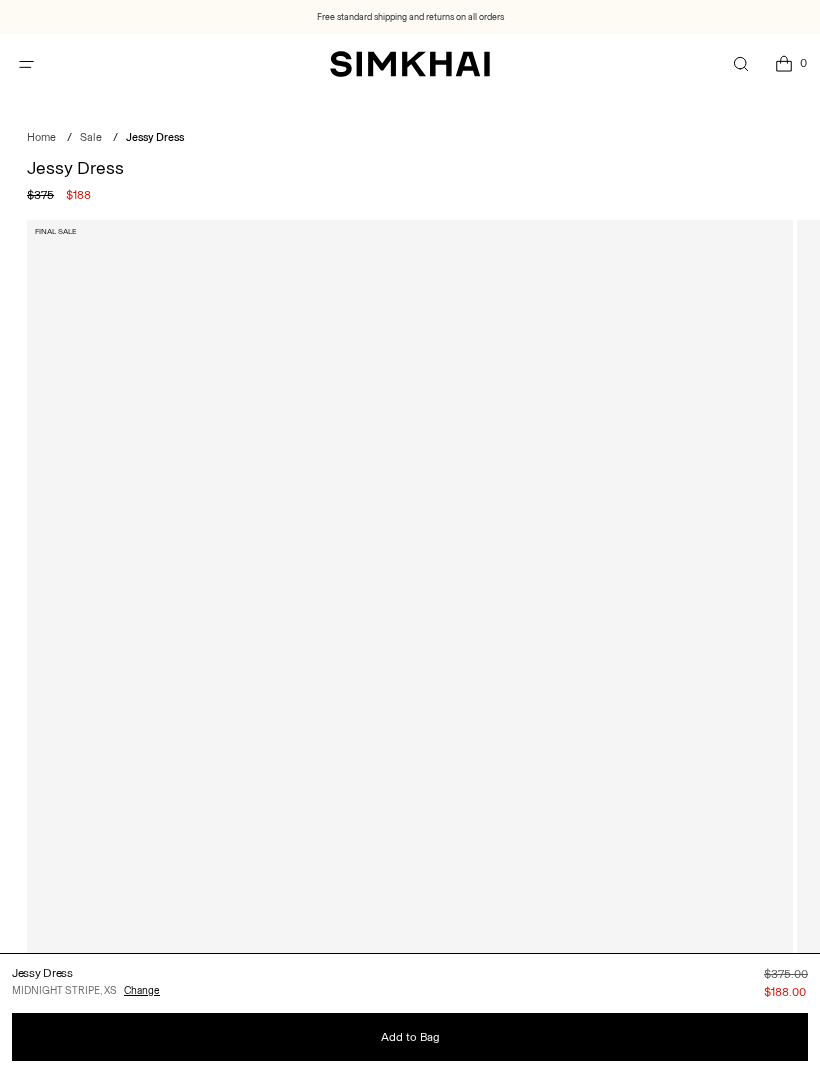 scroll, scrollTop: 0, scrollLeft: 0, axis: both 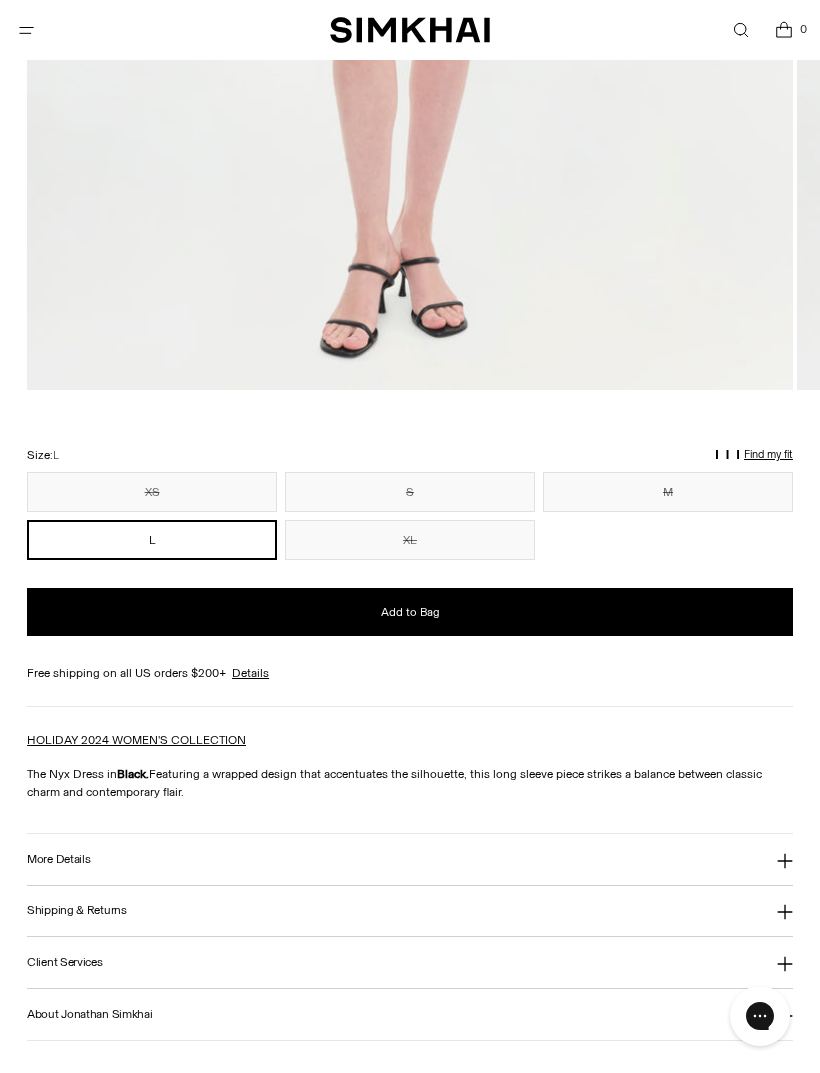 click on "More Details" at bounding box center (410, 859) 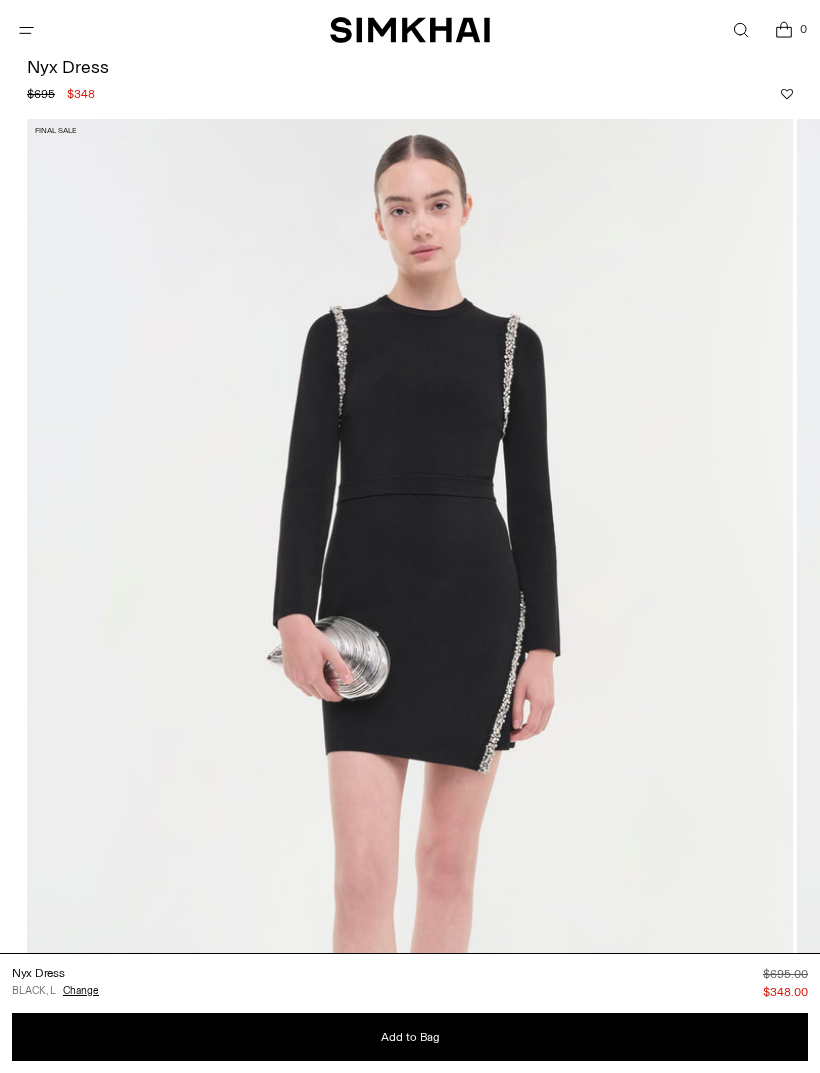 scroll, scrollTop: 102, scrollLeft: 0, axis: vertical 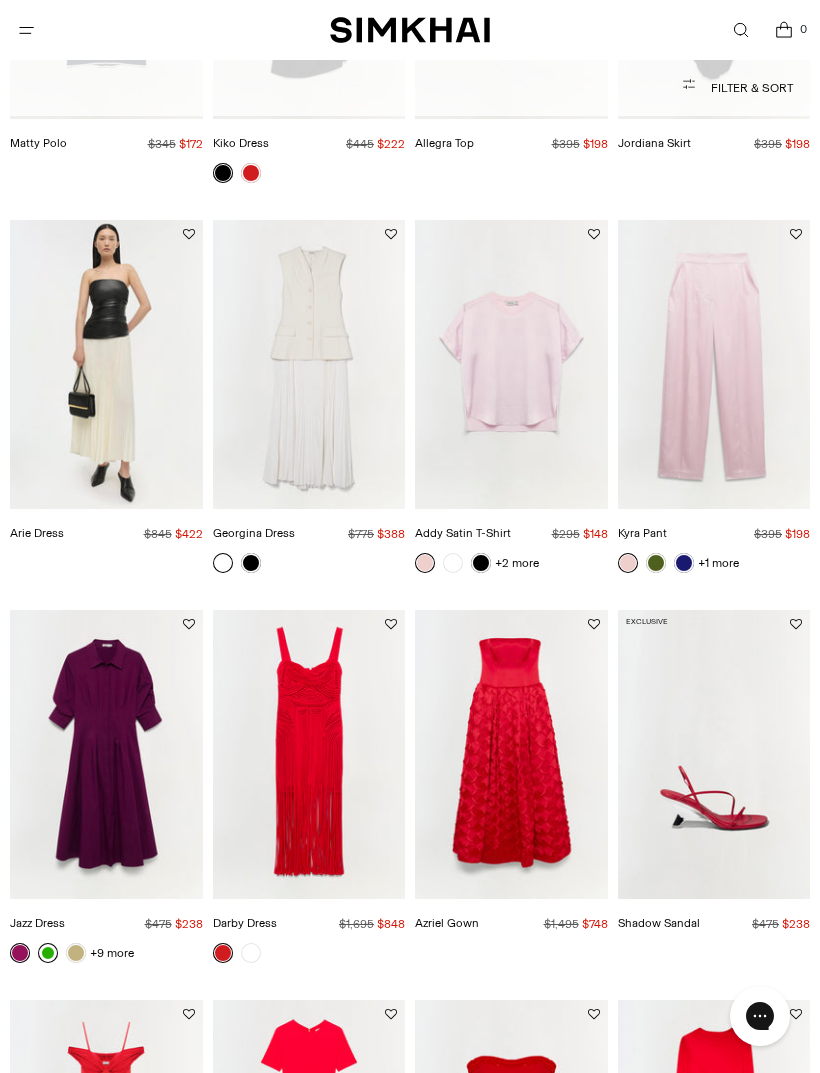 click at bounding box center [511, 754] 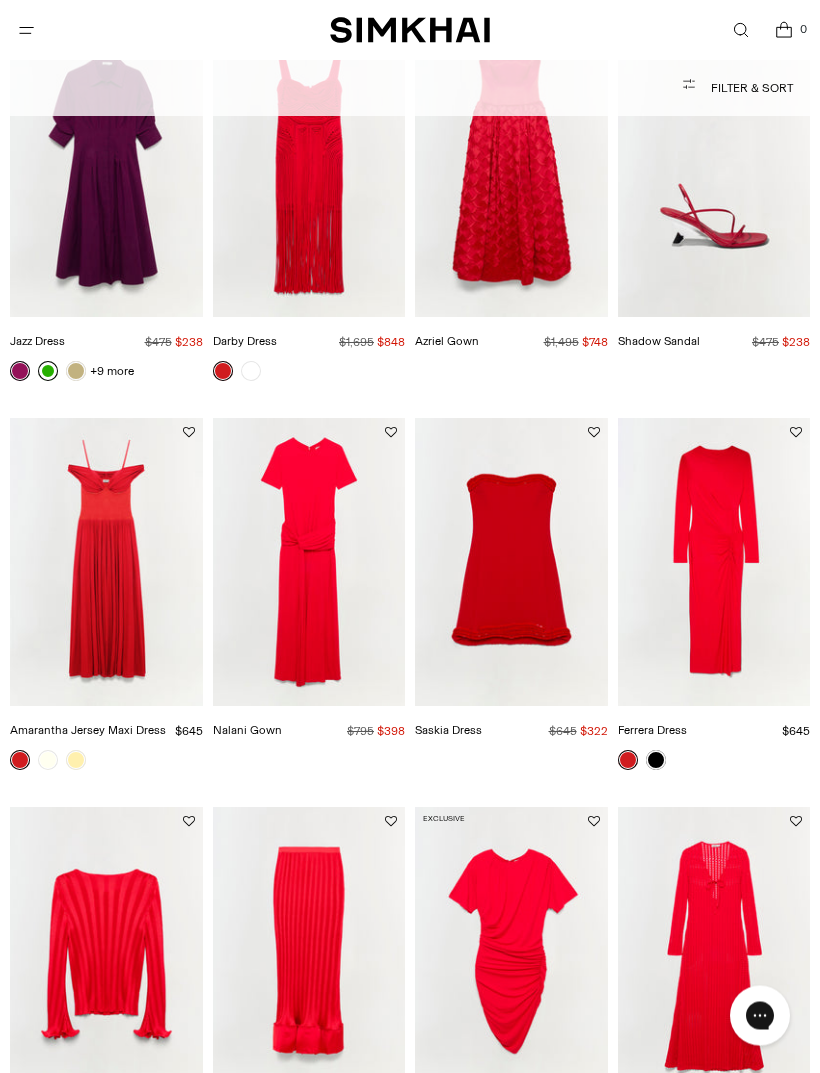 scroll, scrollTop: 1354, scrollLeft: 0, axis: vertical 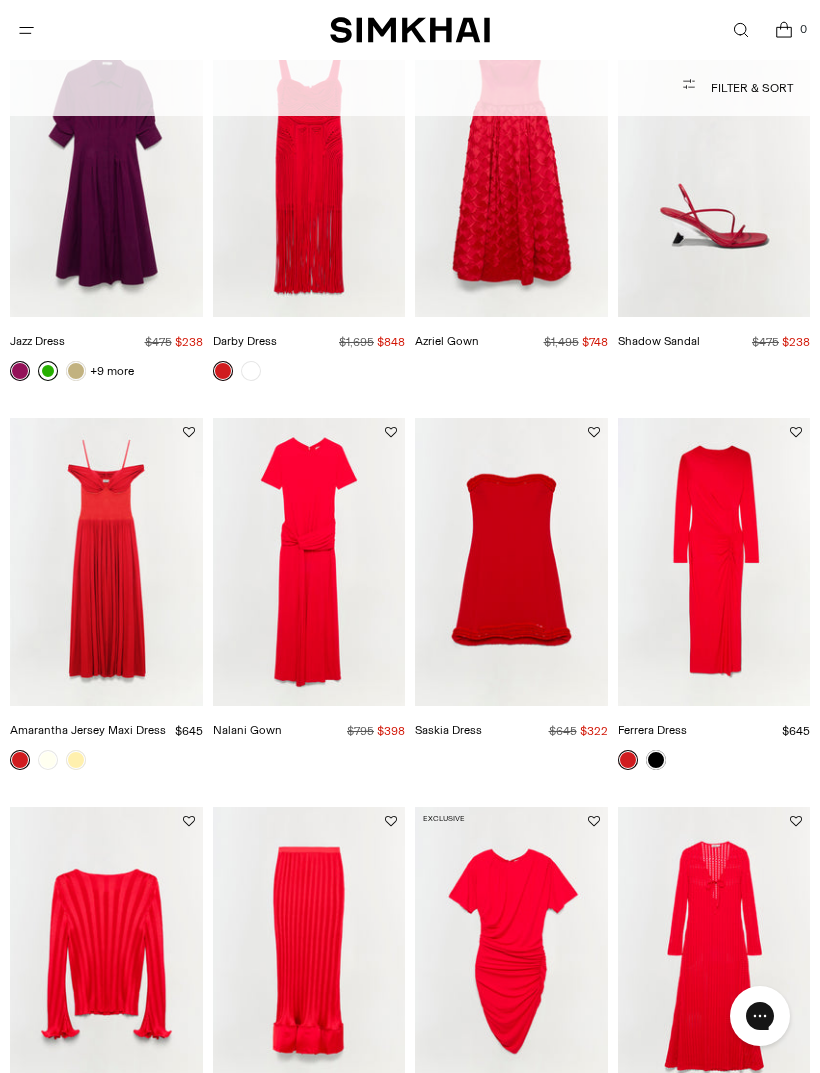 click at bounding box center (309, 562) 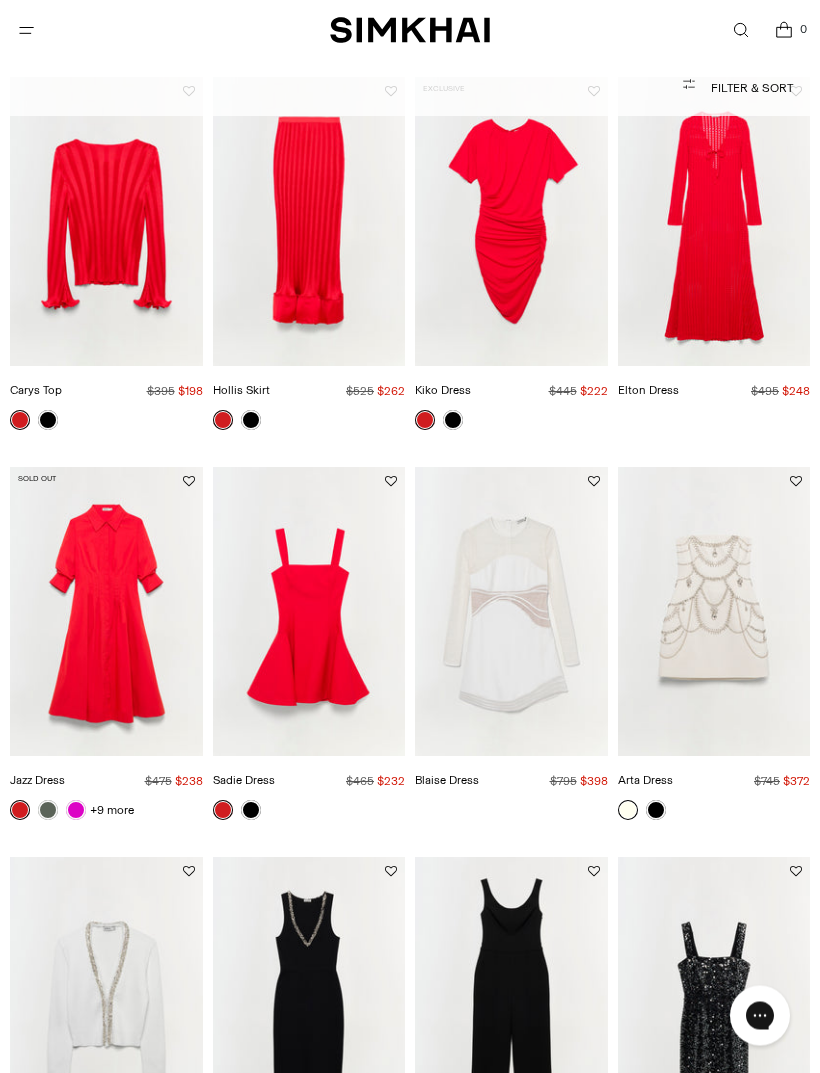 scroll, scrollTop: 2084, scrollLeft: 0, axis: vertical 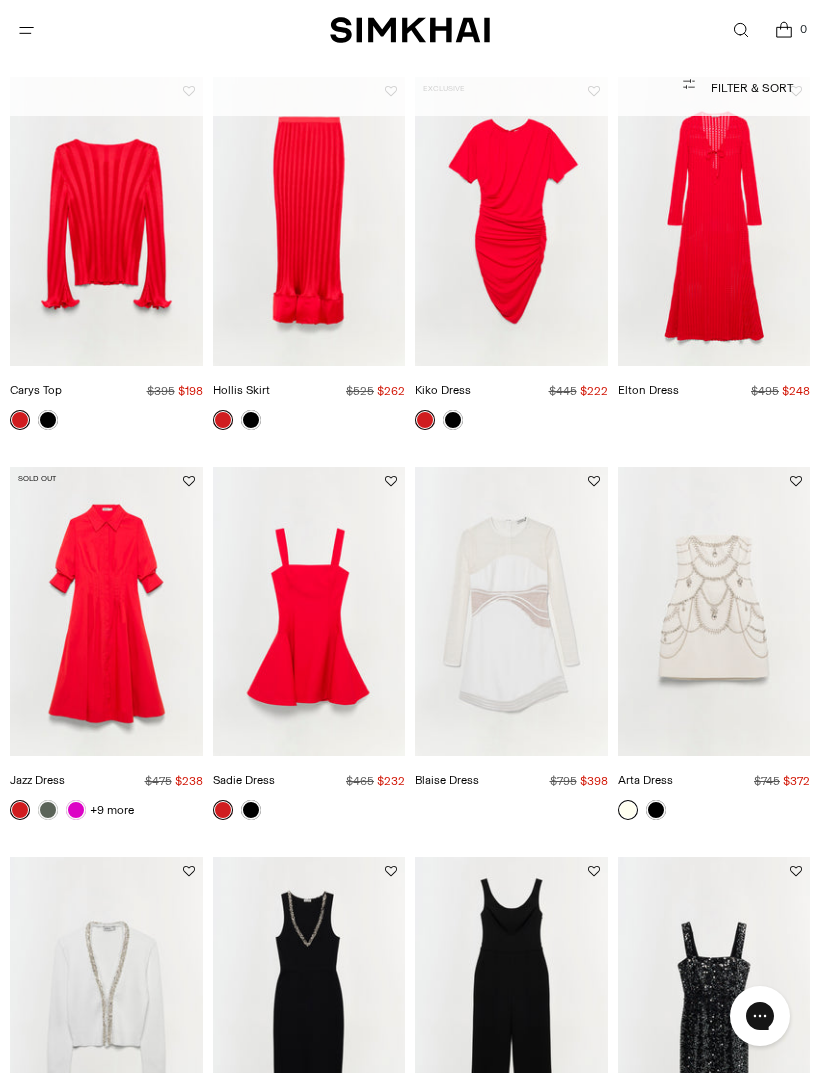 click at bounding box center [106, 611] 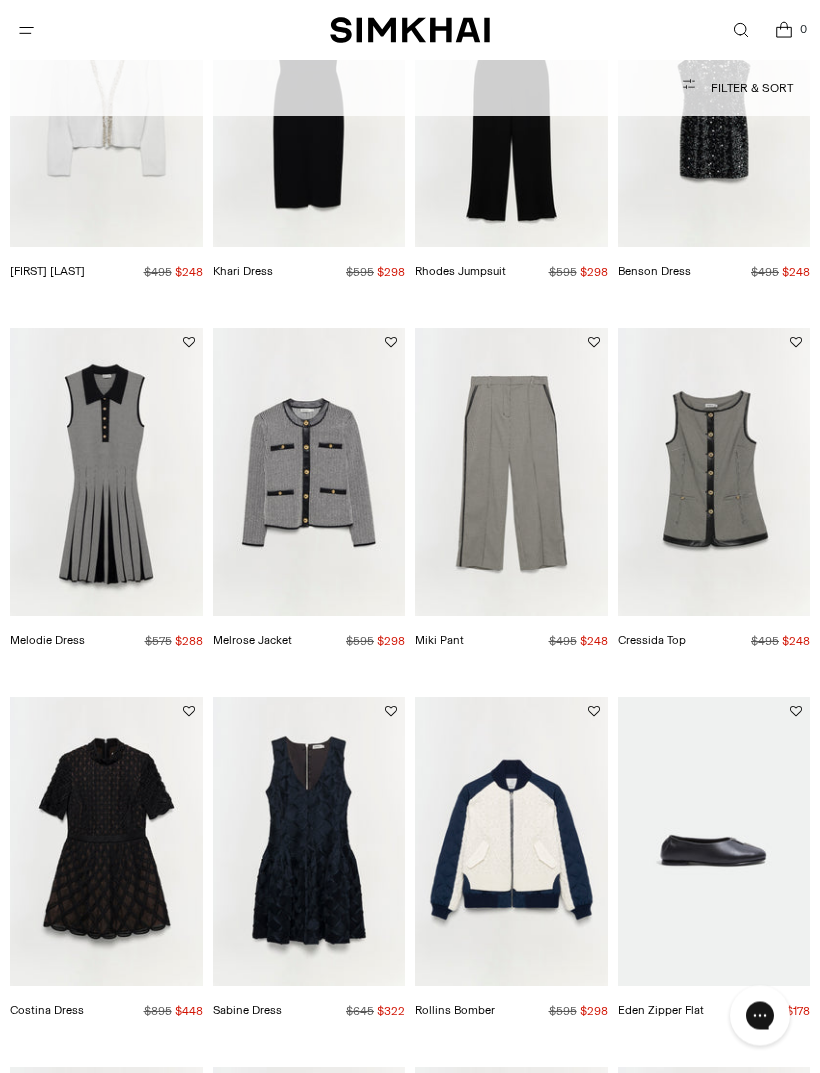 scroll, scrollTop: 2983, scrollLeft: 0, axis: vertical 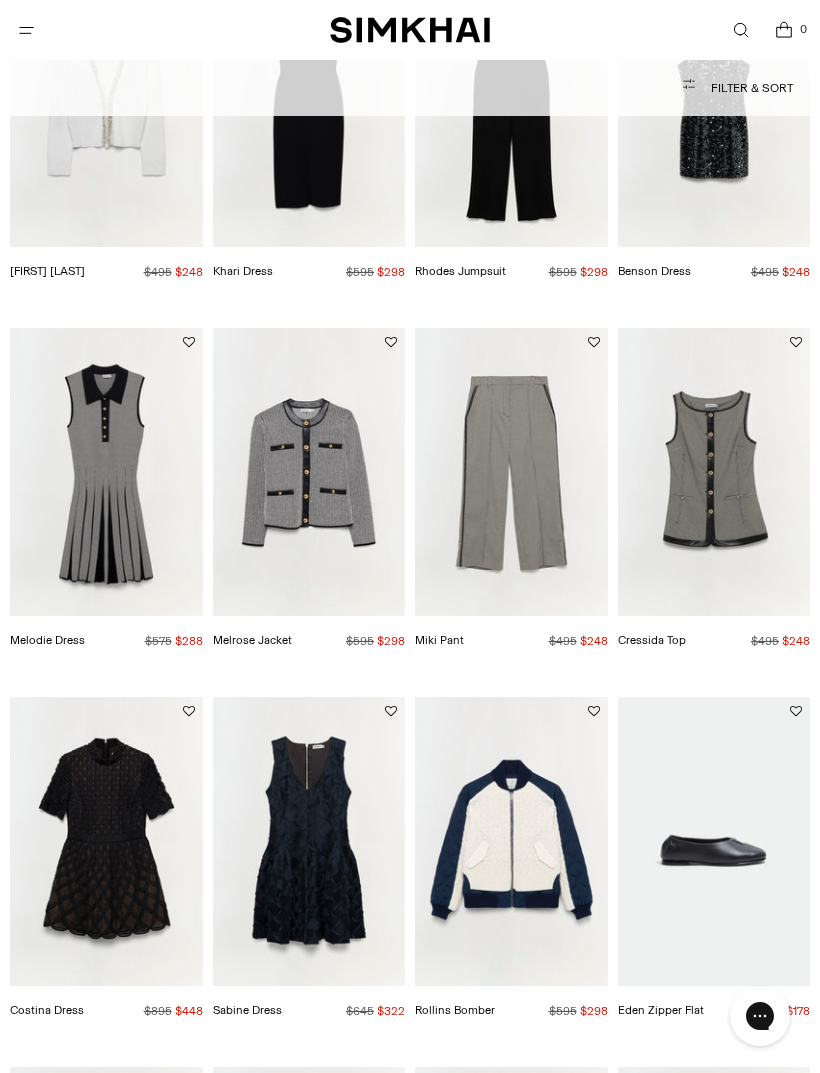 click at bounding box center (309, 472) 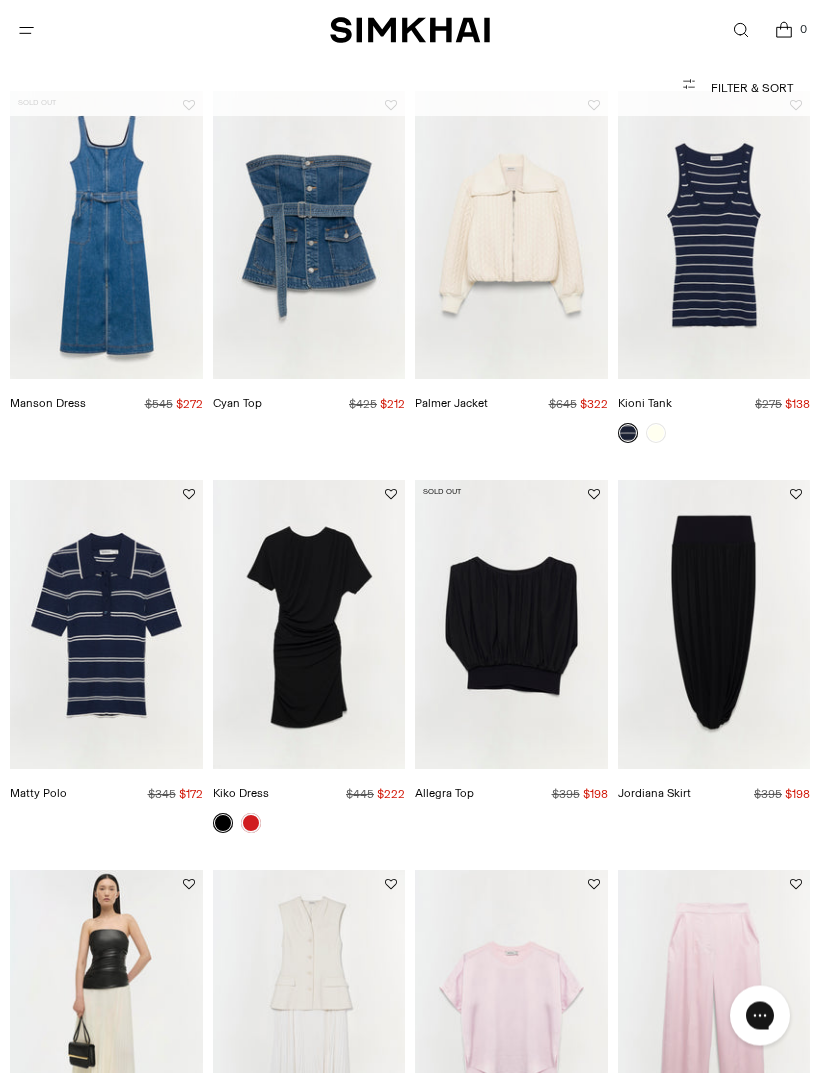 scroll, scrollTop: 125, scrollLeft: 0, axis: vertical 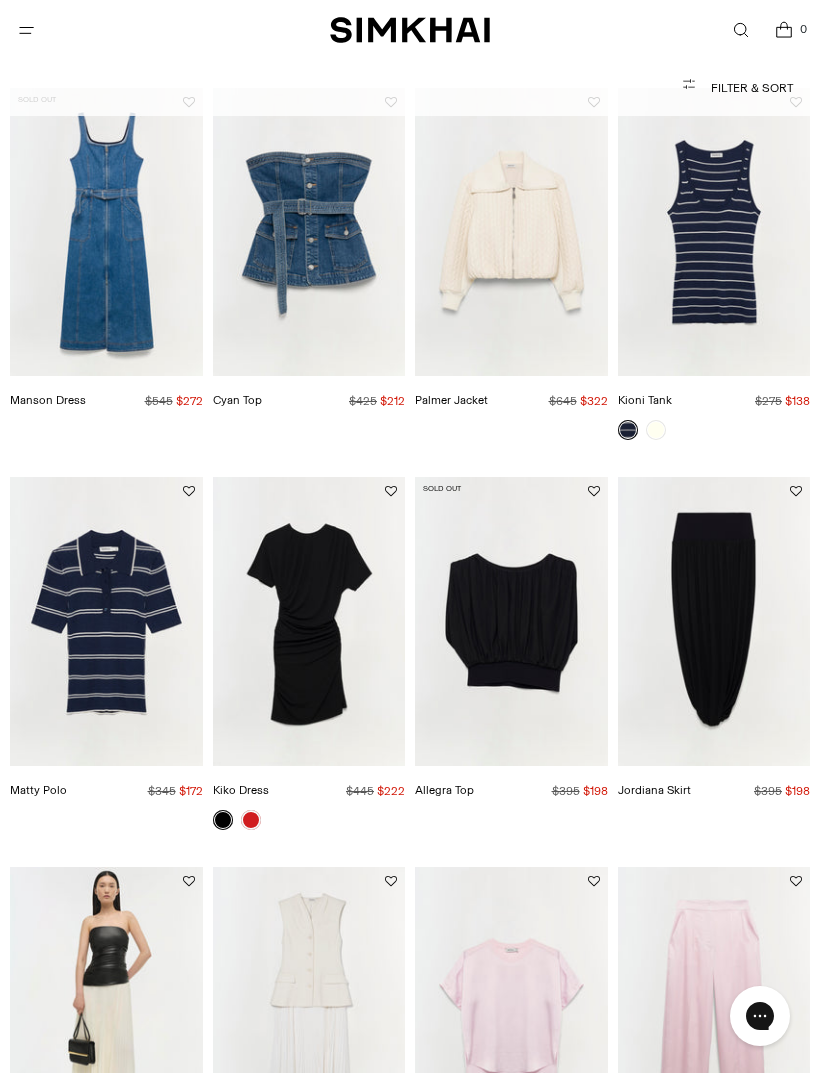 click at bounding box center (309, 621) 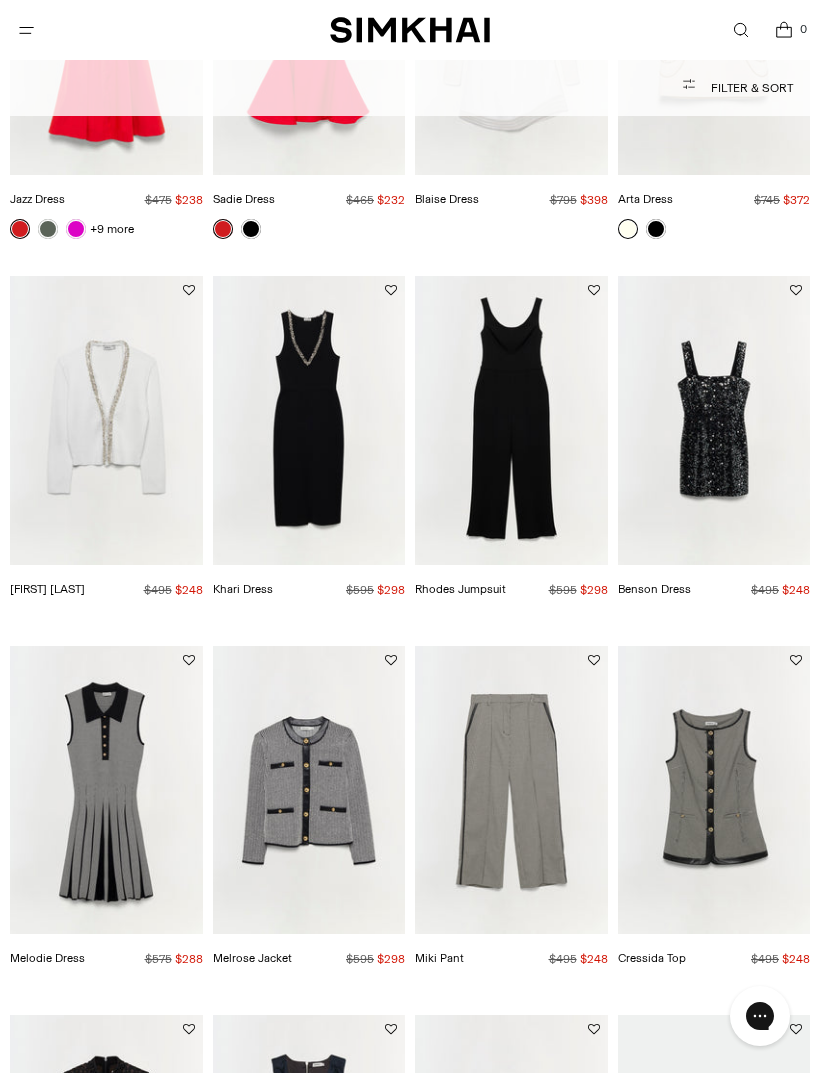 scroll, scrollTop: 2667, scrollLeft: 0, axis: vertical 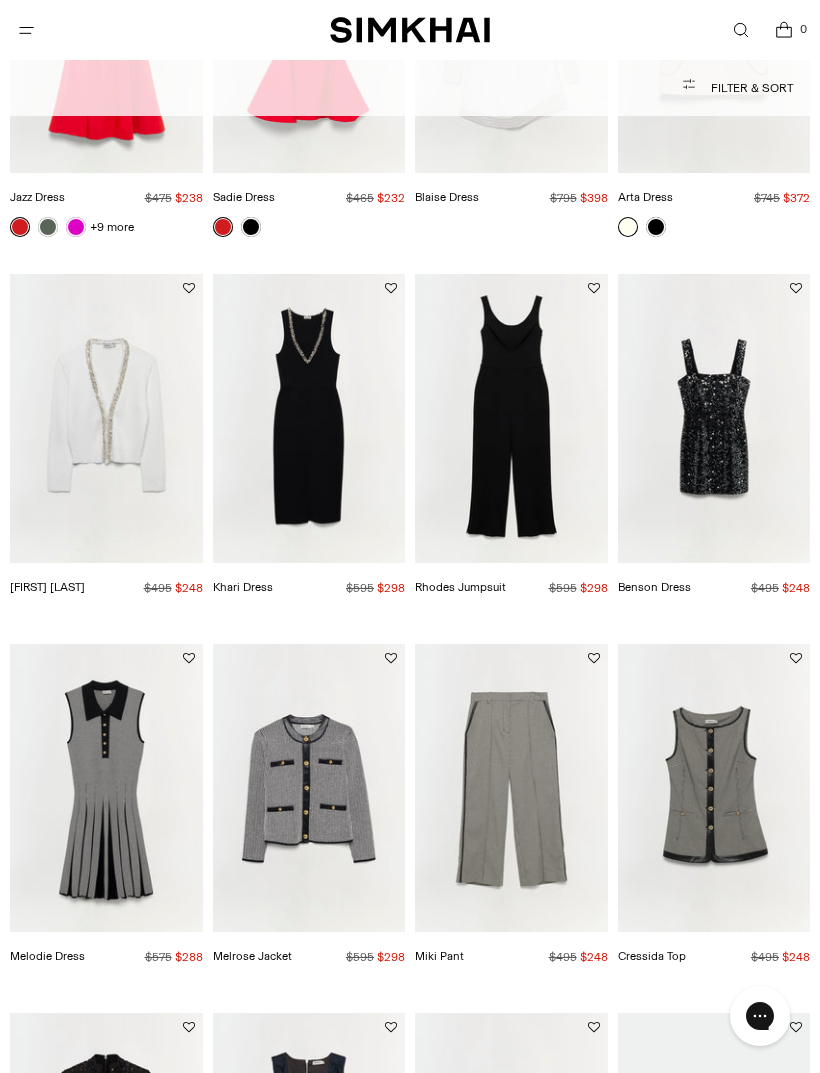 click at bounding box center (309, 418) 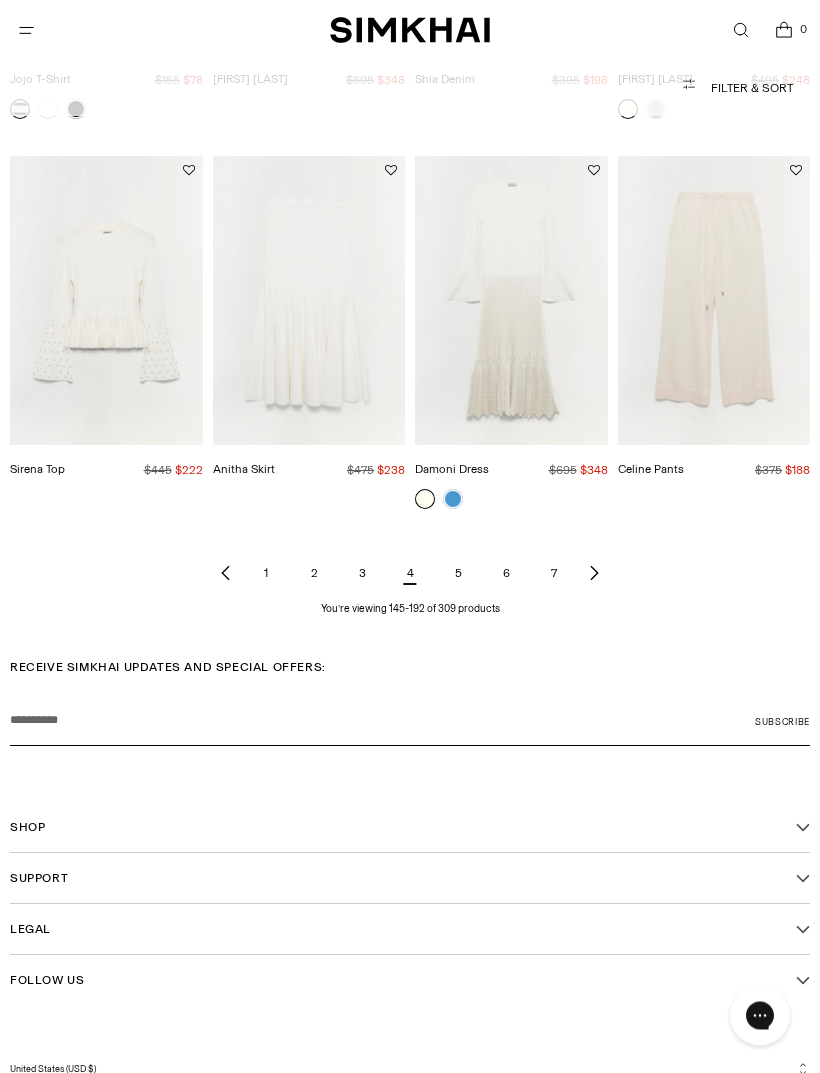 scroll, scrollTop: 4311, scrollLeft: 0, axis: vertical 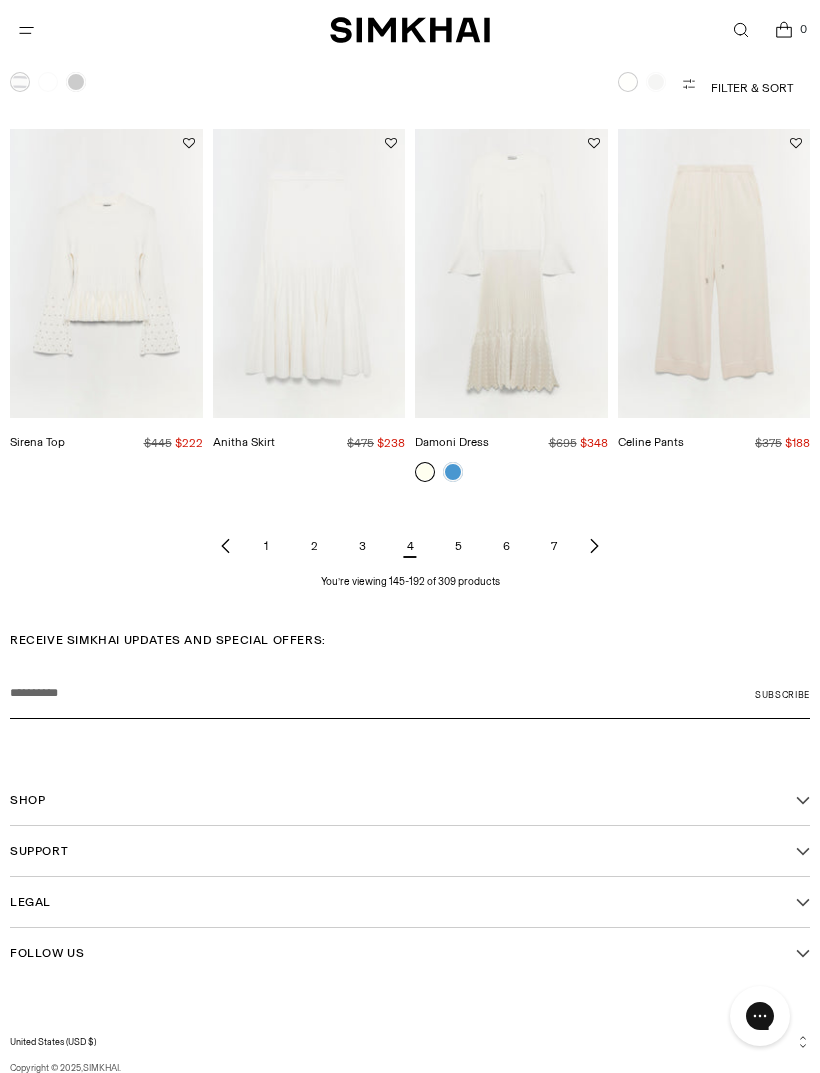 click on "5" at bounding box center (458, 546) 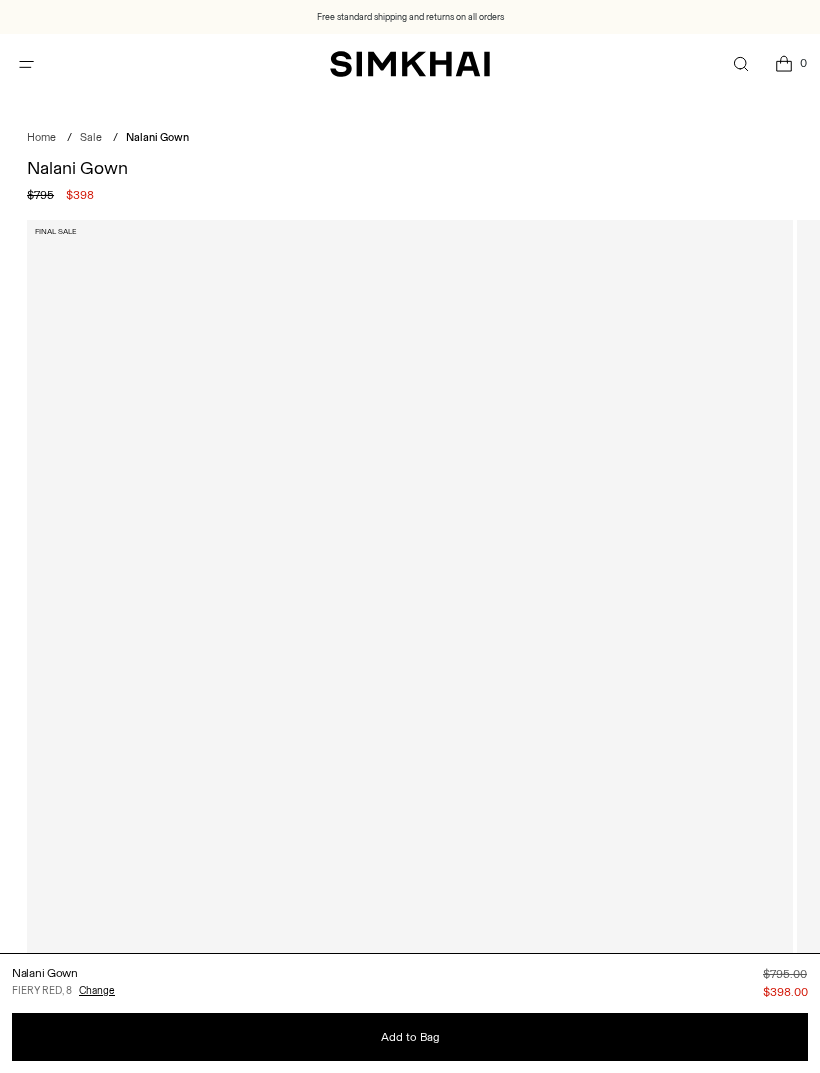 scroll, scrollTop: 0, scrollLeft: 0, axis: both 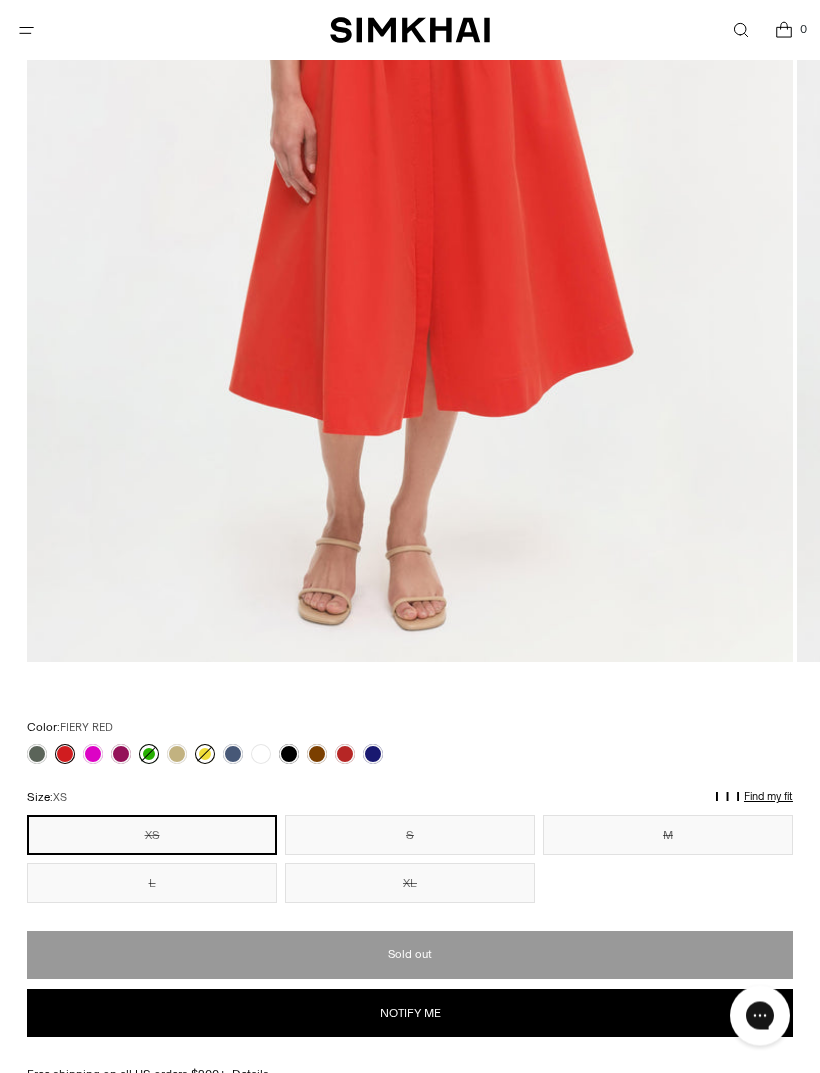 click on "XL" at bounding box center [410, 884] 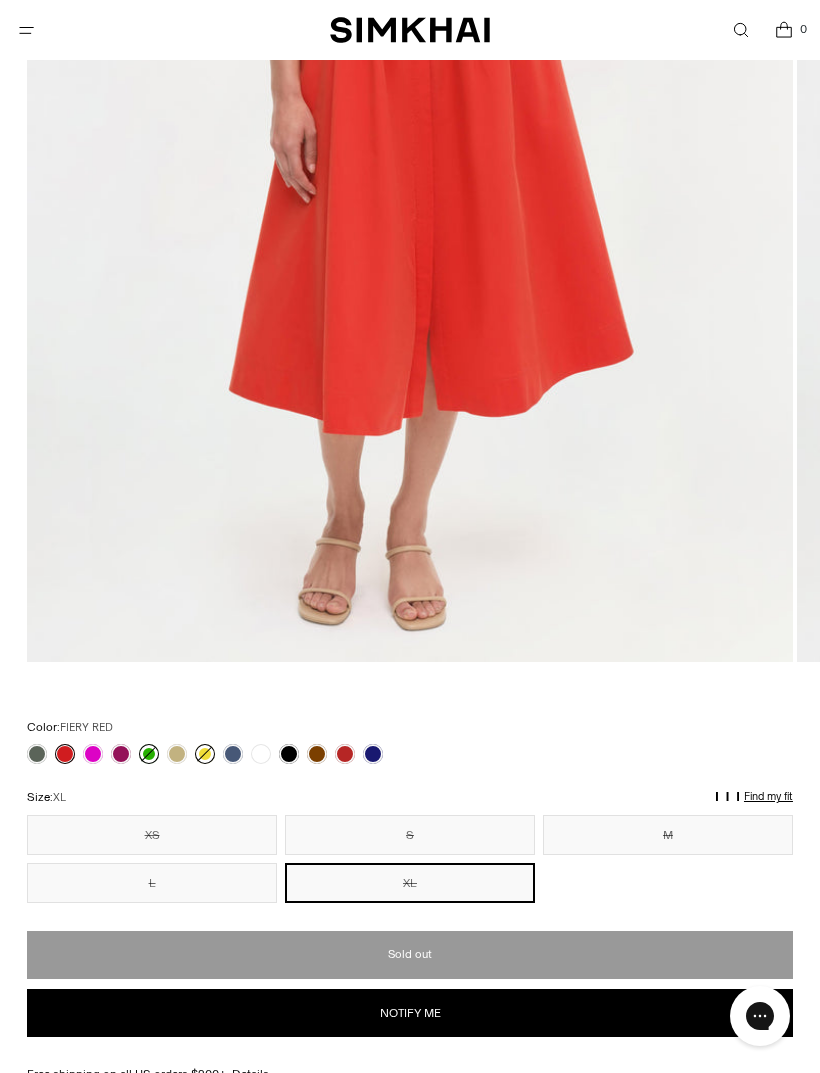 click at bounding box center (205, 754) 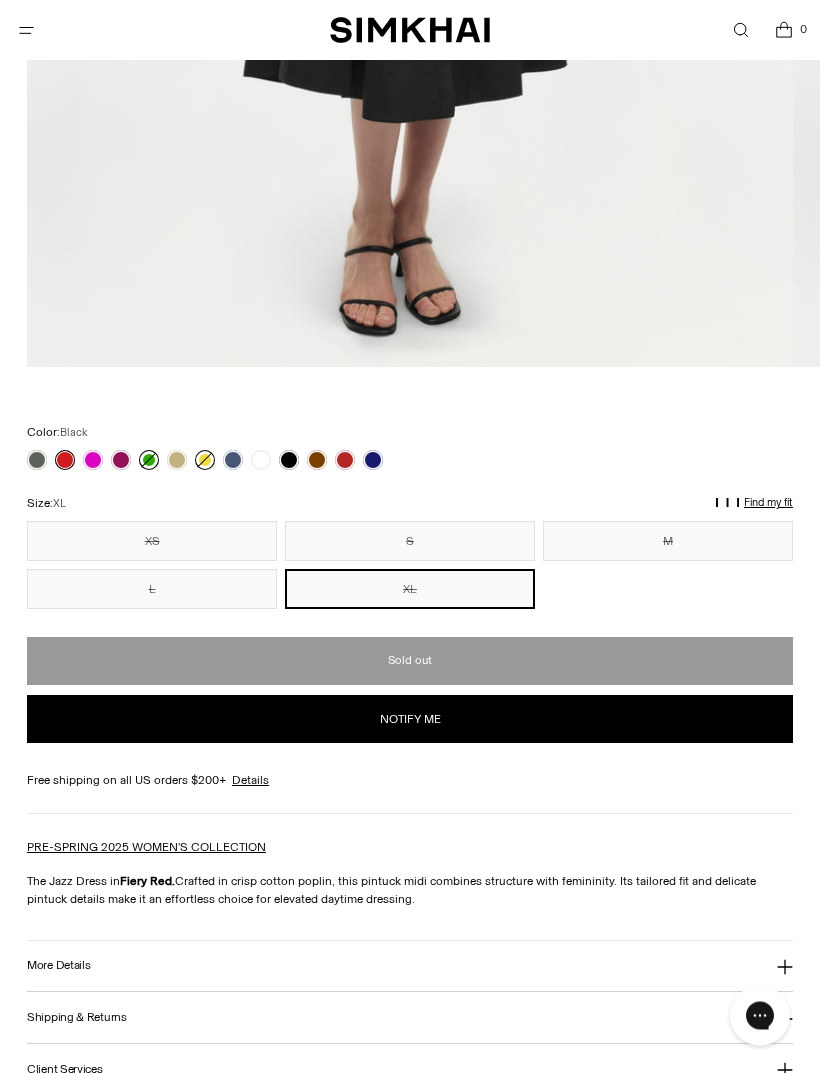 scroll, scrollTop: 1001, scrollLeft: 0, axis: vertical 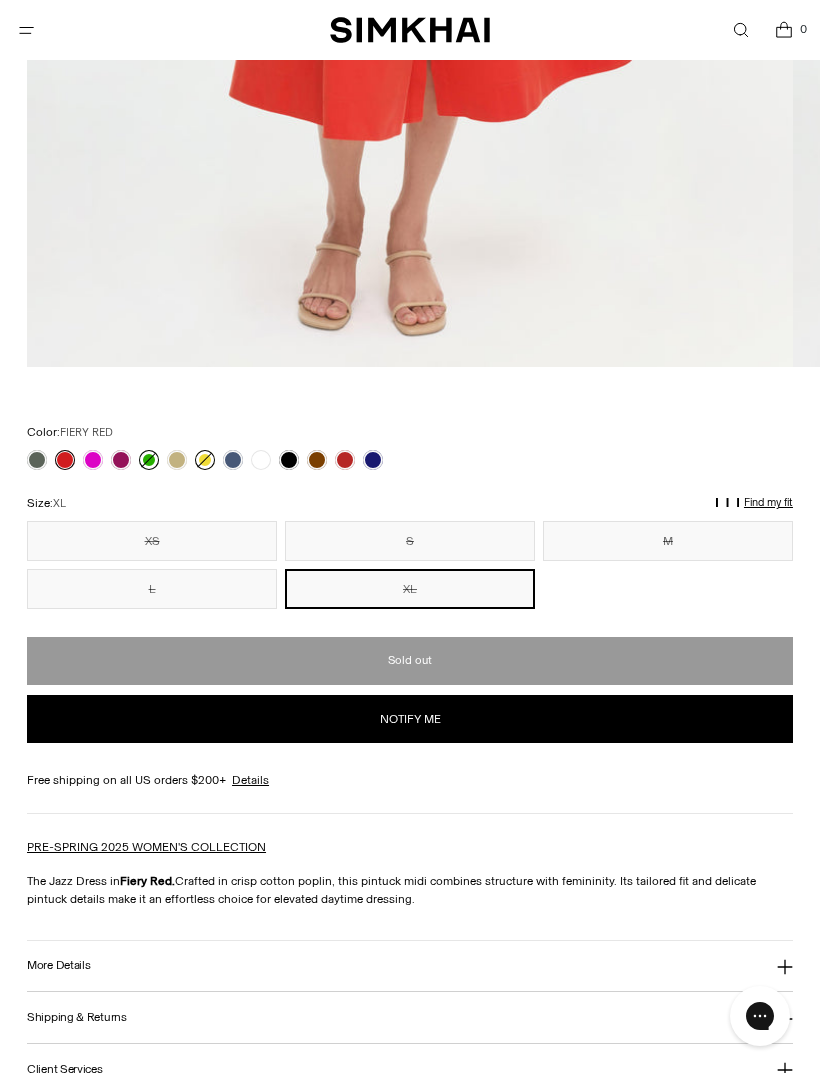 click on "Notify me" at bounding box center [410, 719] 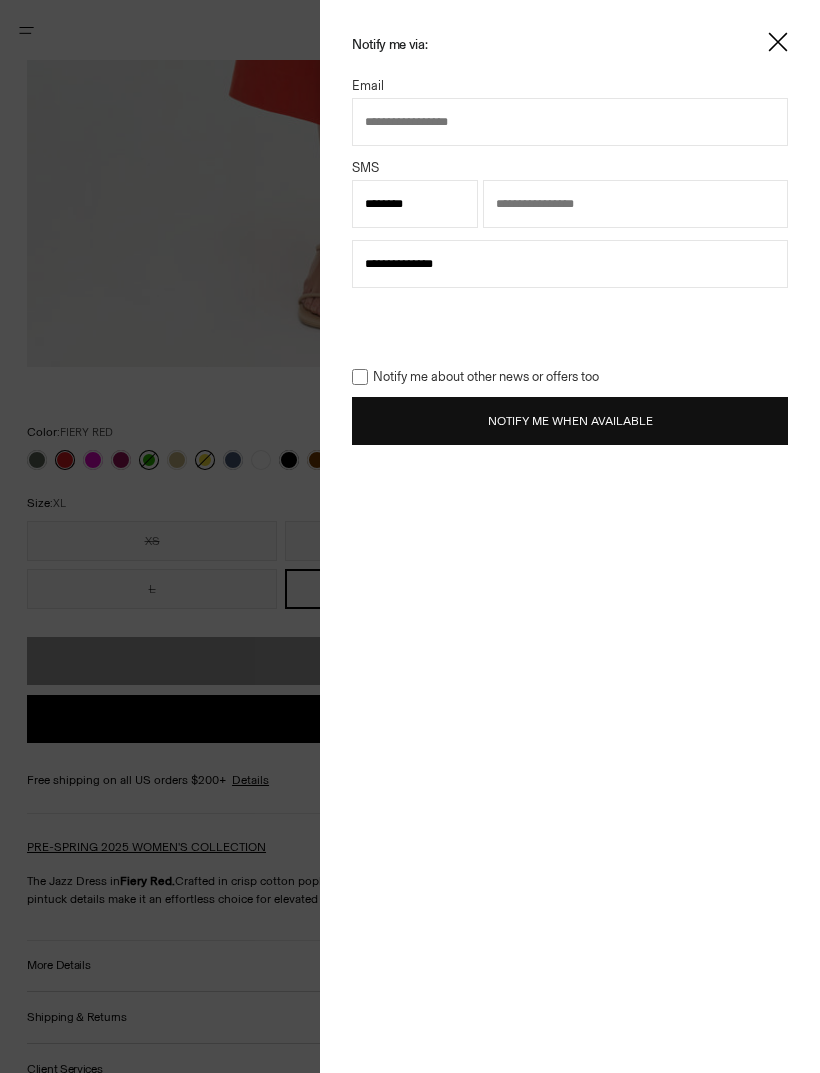 click at bounding box center [570, 122] 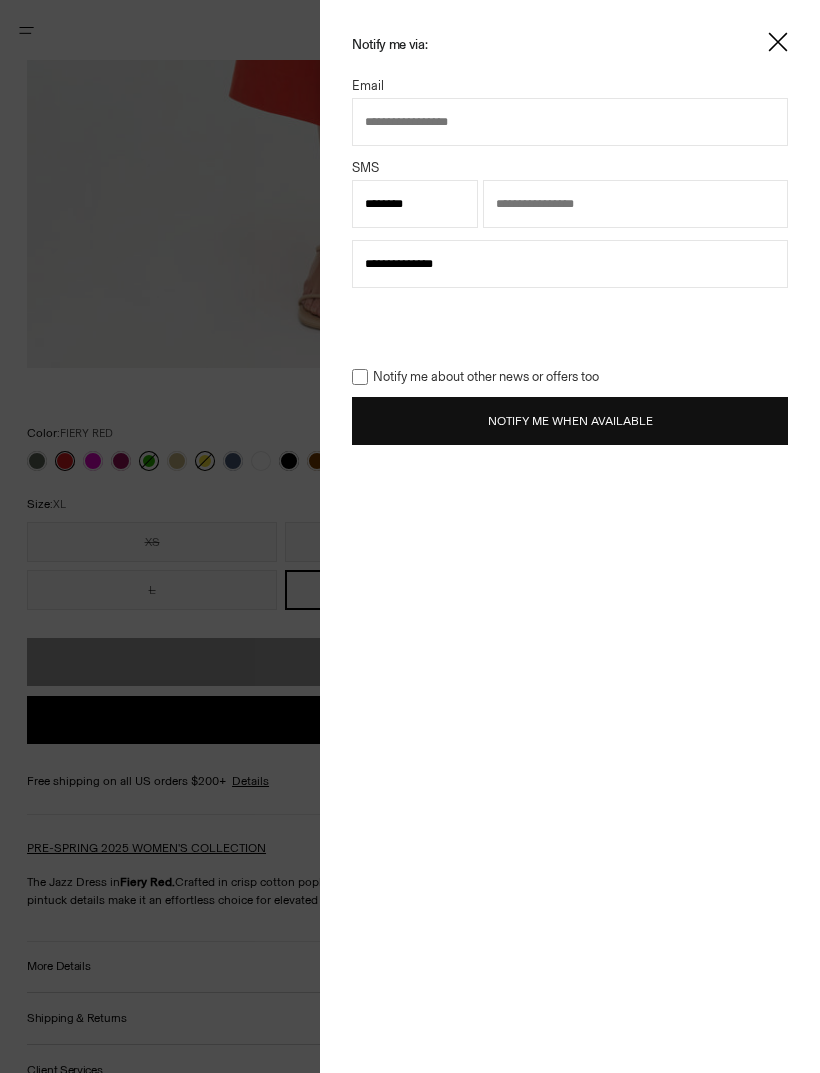 click on "**********" at bounding box center (410, 536) 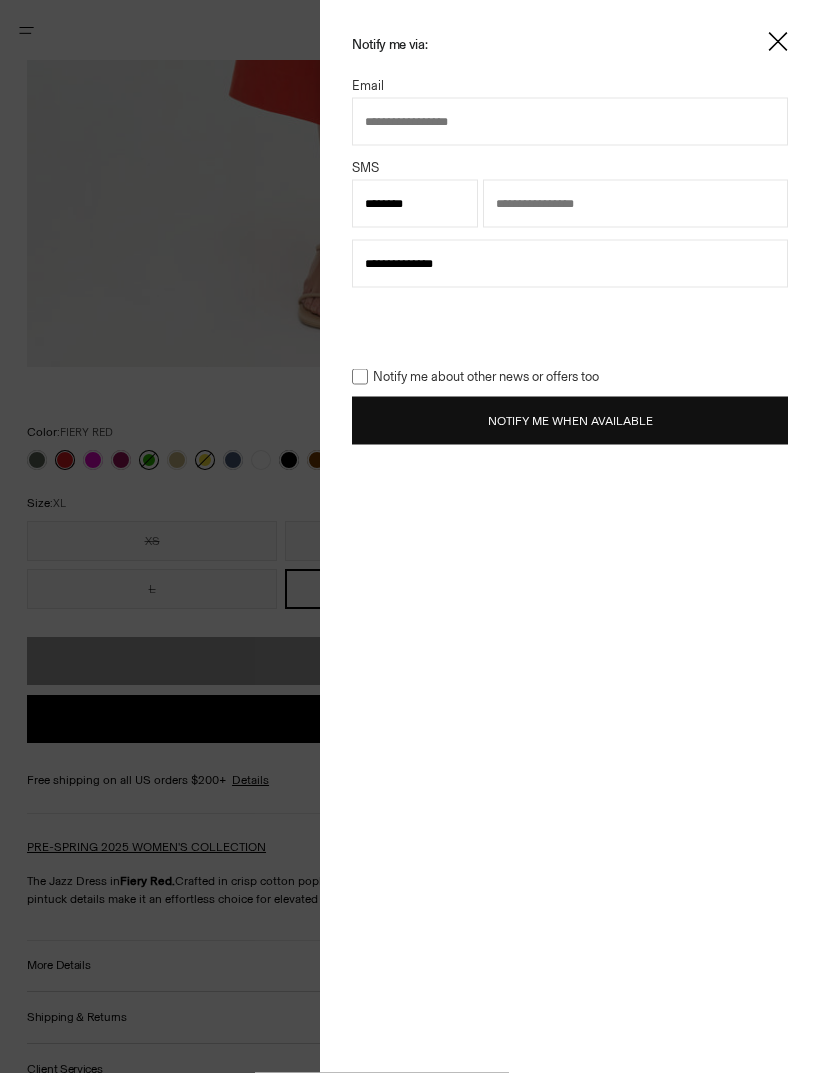 click on "**********" at bounding box center (570, 165) 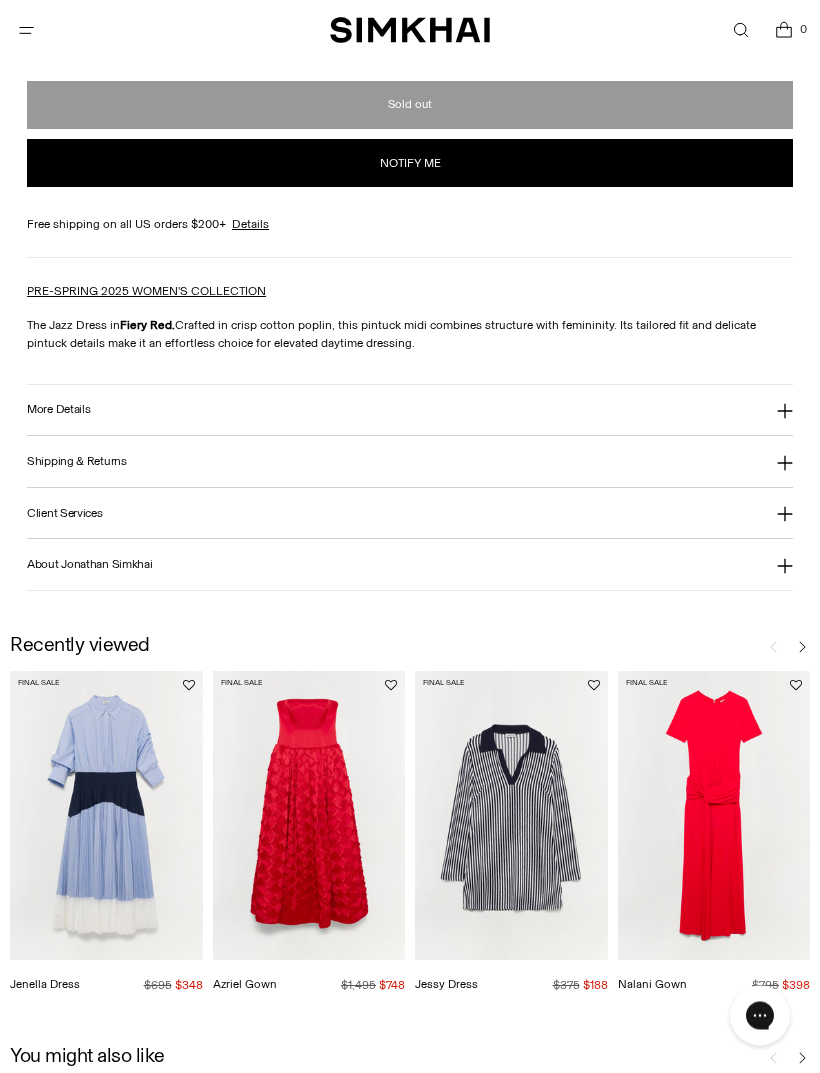 scroll, scrollTop: 1549, scrollLeft: 0, axis: vertical 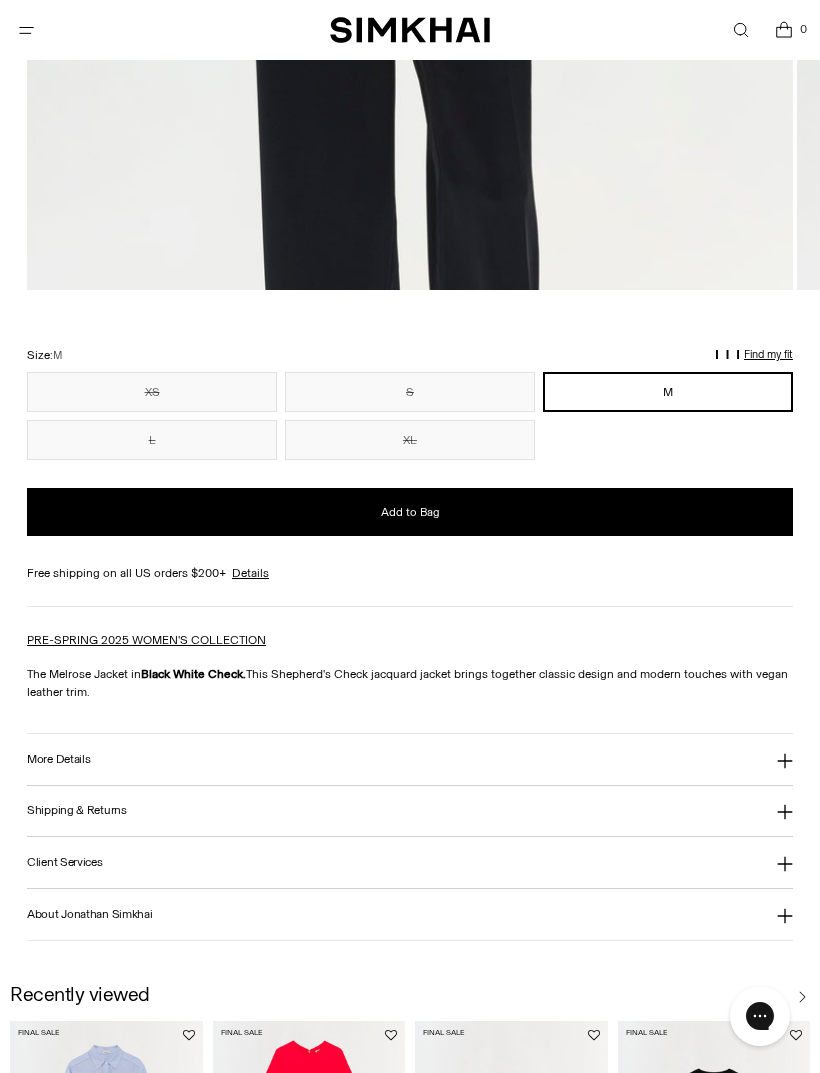 click on "The Melrose Jacket in  Black White Check.  This Shepherd's Check jacquard jacket brings together classic design and modern touches with vegan leather trim." at bounding box center (410, 683) 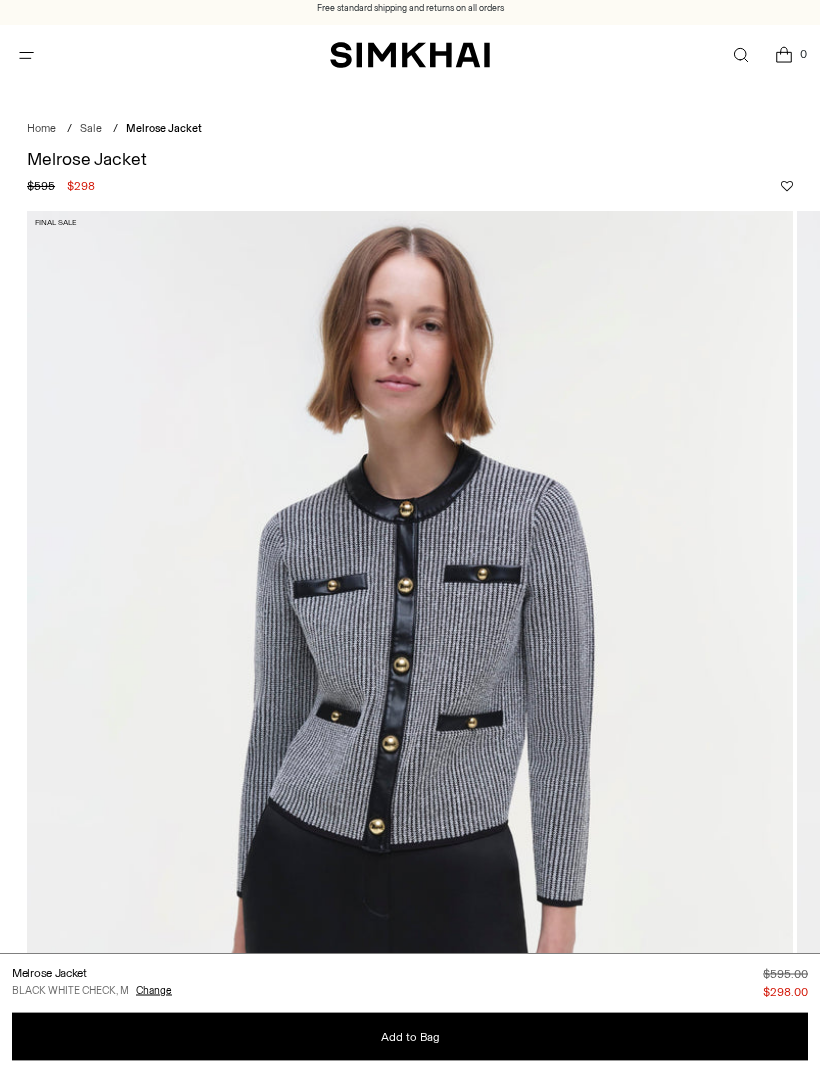 scroll, scrollTop: 0, scrollLeft: 0, axis: both 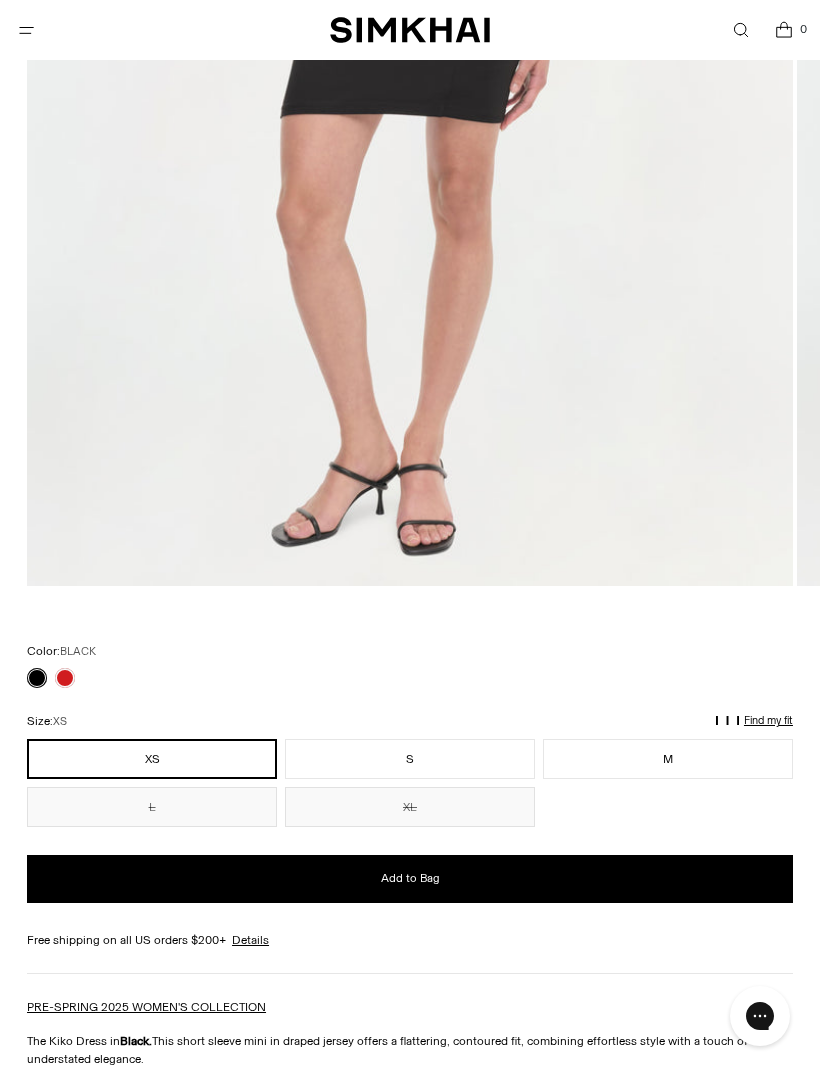 click on "L" at bounding box center (152, 807) 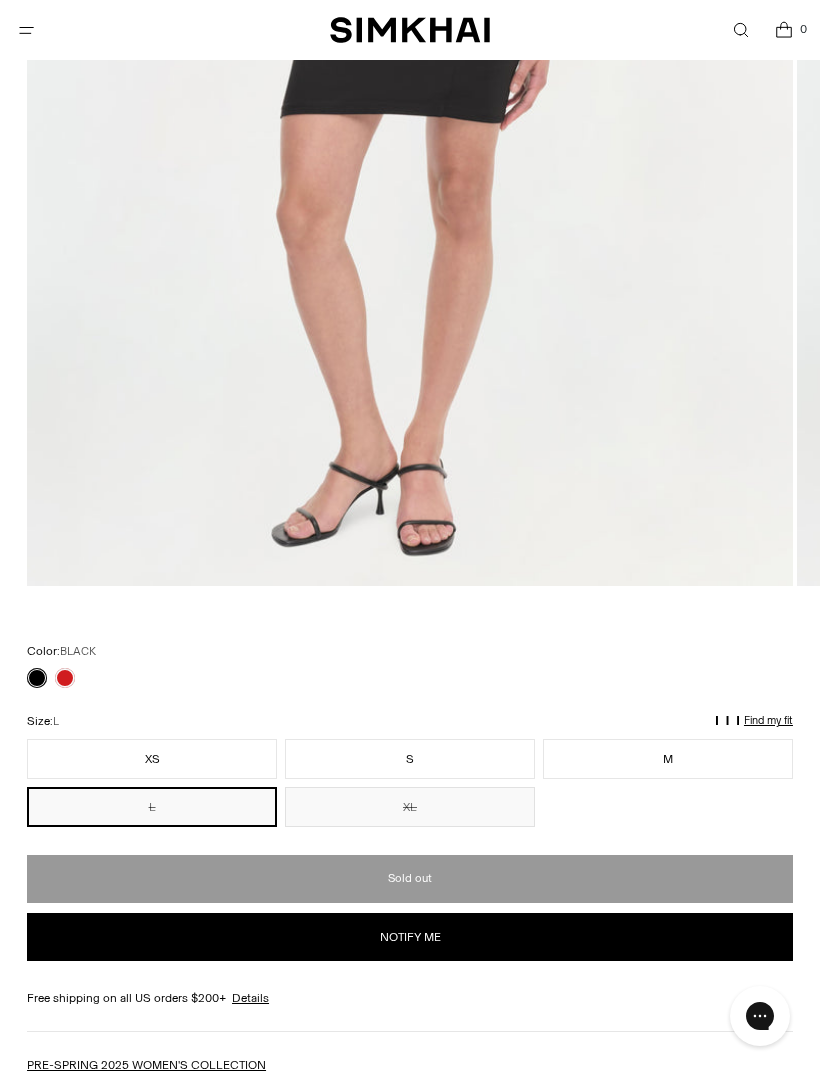 click on "M" at bounding box center [668, 759] 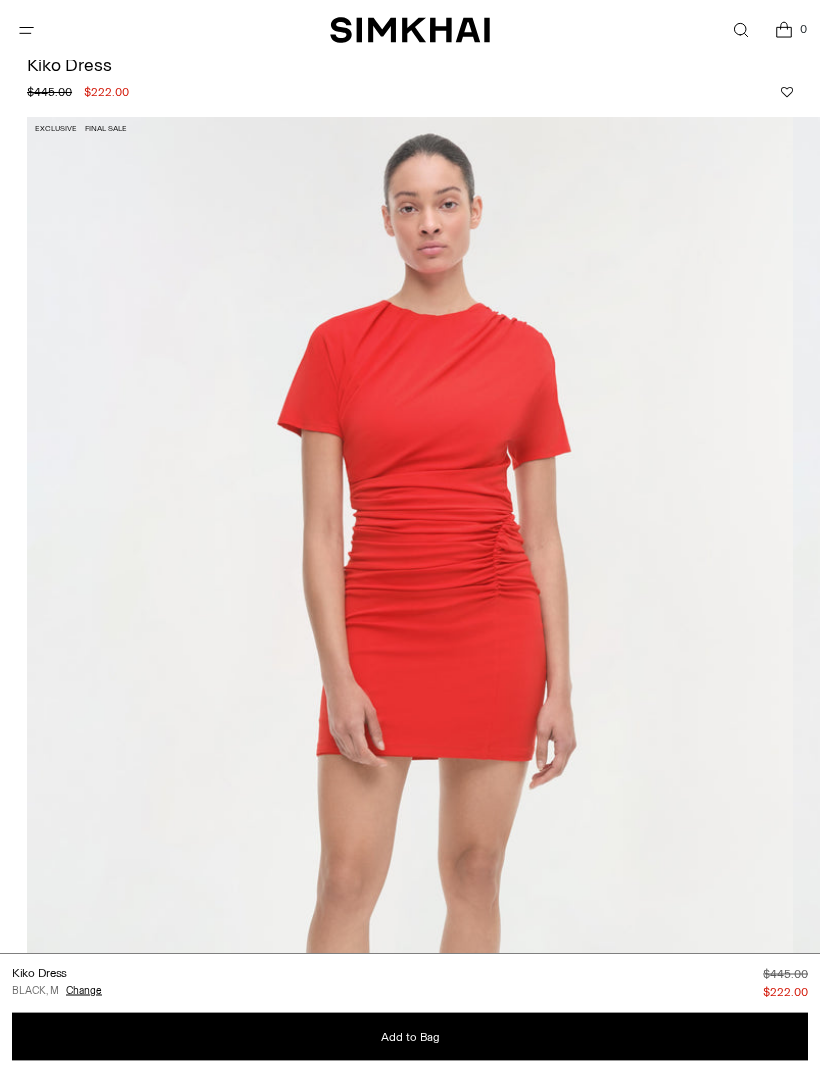 scroll, scrollTop: 0, scrollLeft: 0, axis: both 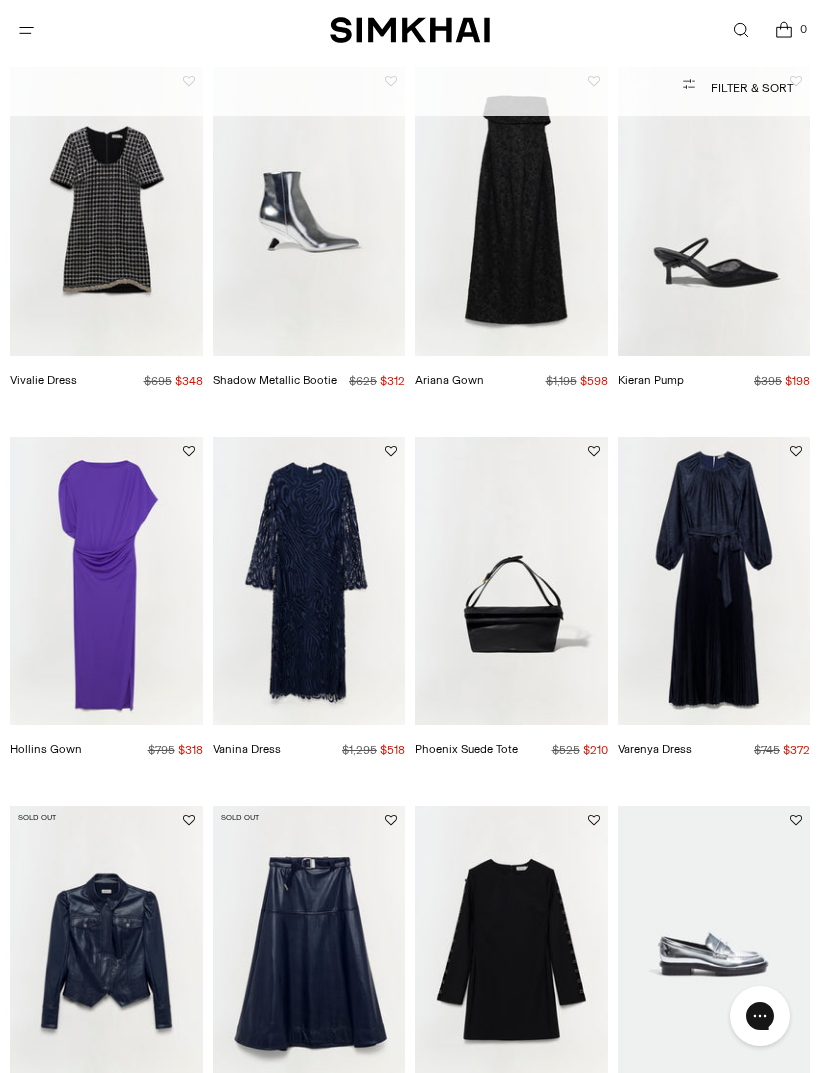 click at bounding box center (309, 581) 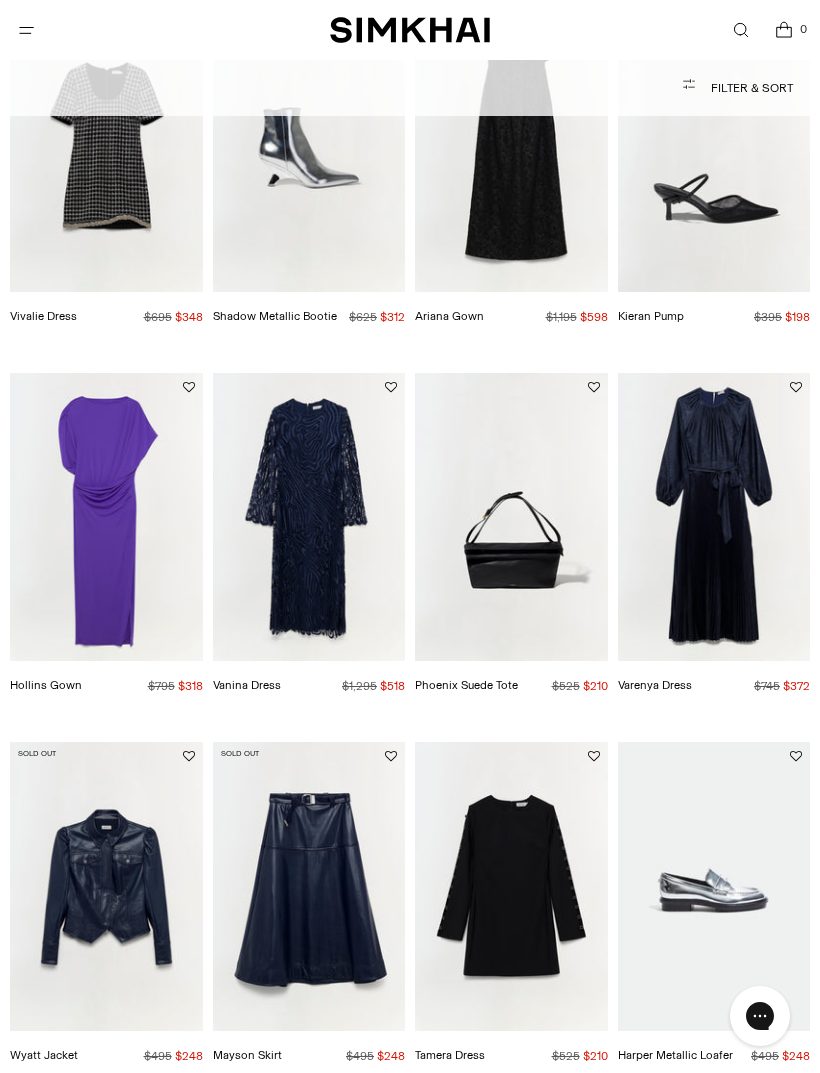 click at bounding box center [511, 517] 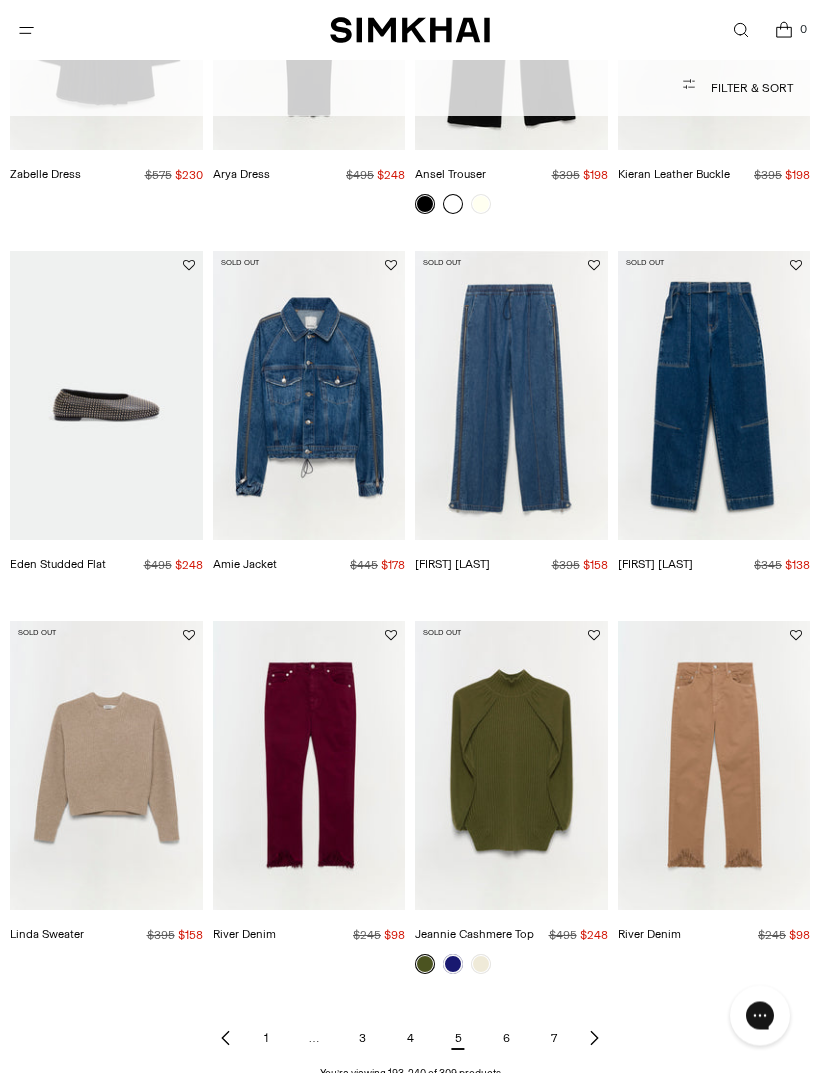 scroll, scrollTop: 3757, scrollLeft: 0, axis: vertical 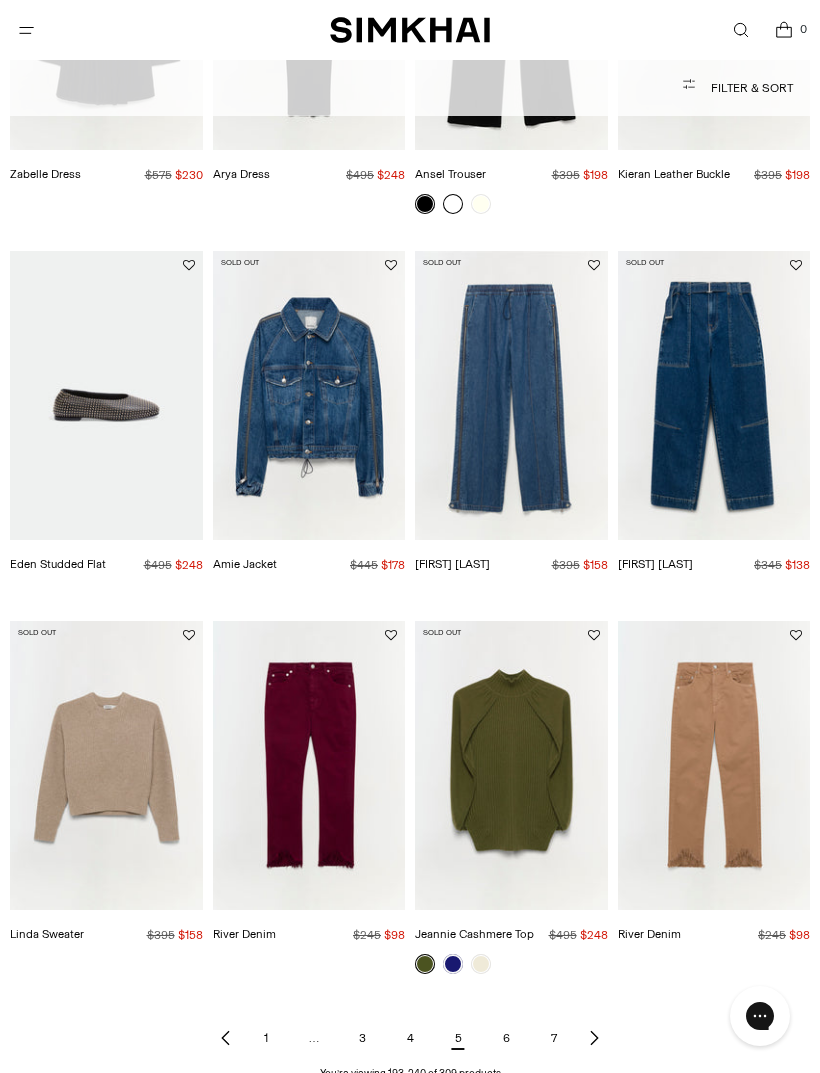 click at bounding box center [511, 395] 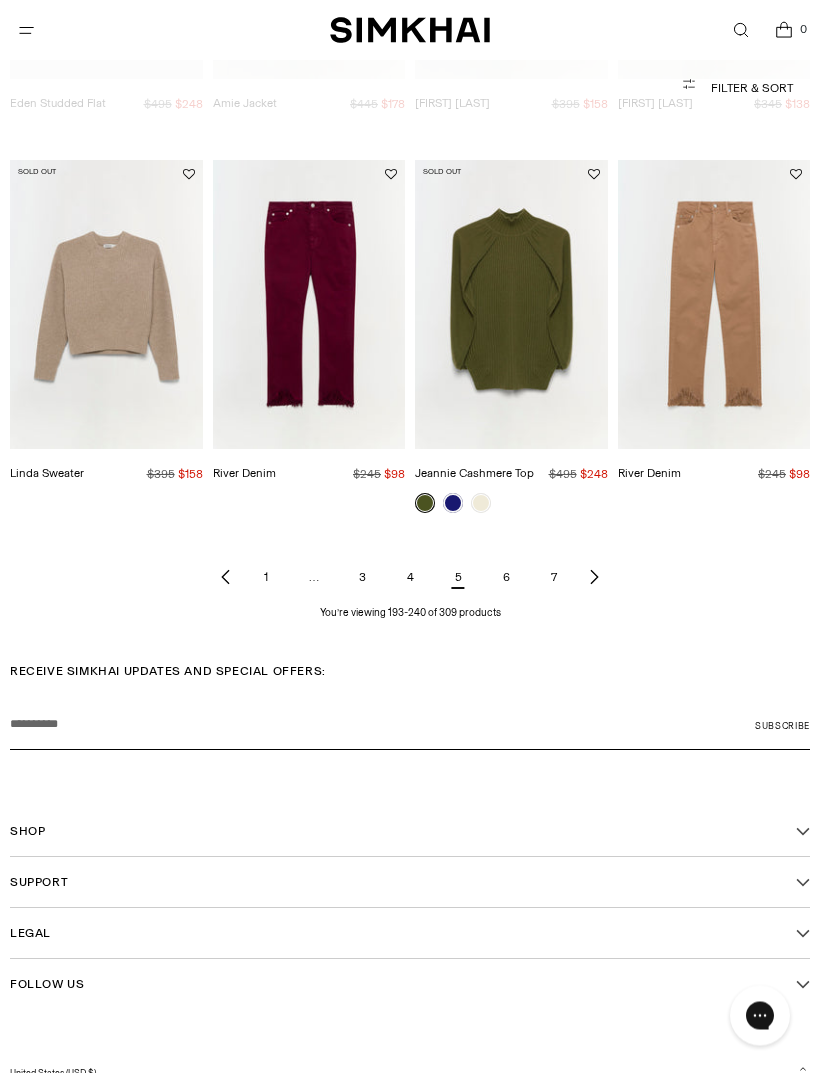 scroll, scrollTop: 4242, scrollLeft: 0, axis: vertical 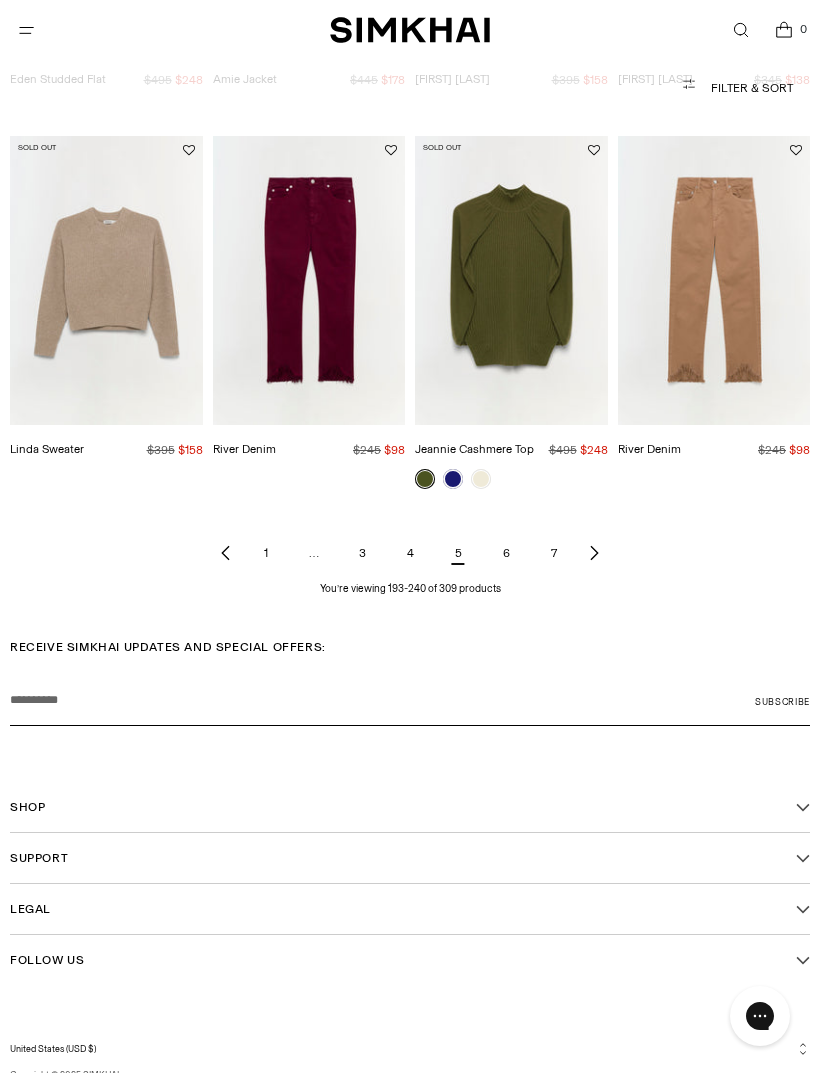 click on "6" at bounding box center (506, 553) 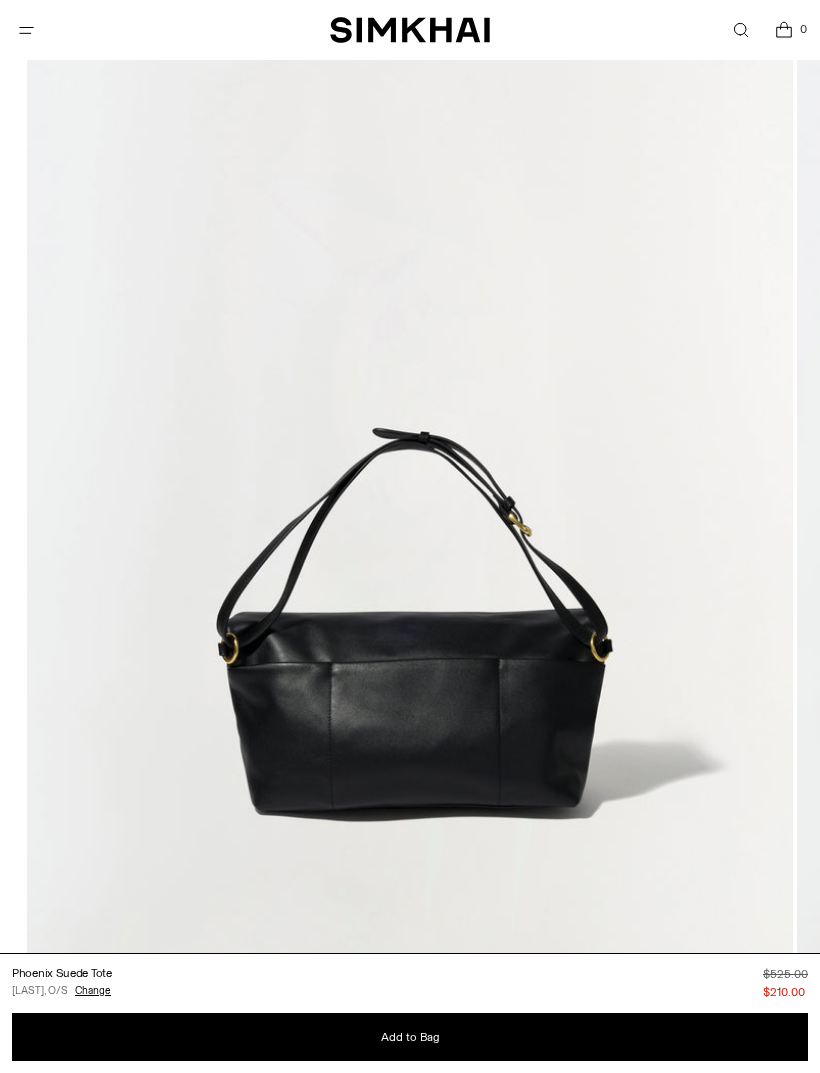 scroll, scrollTop: 387, scrollLeft: 0, axis: vertical 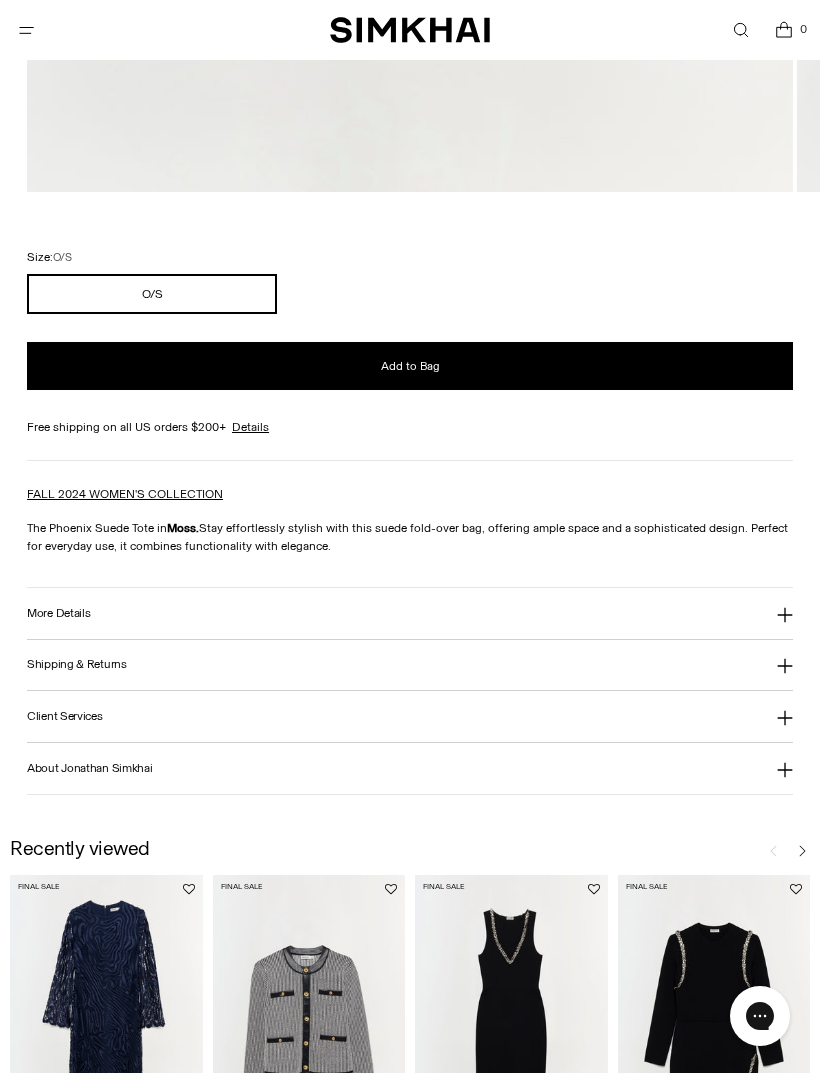 click on "More Details" at bounding box center [410, 613] 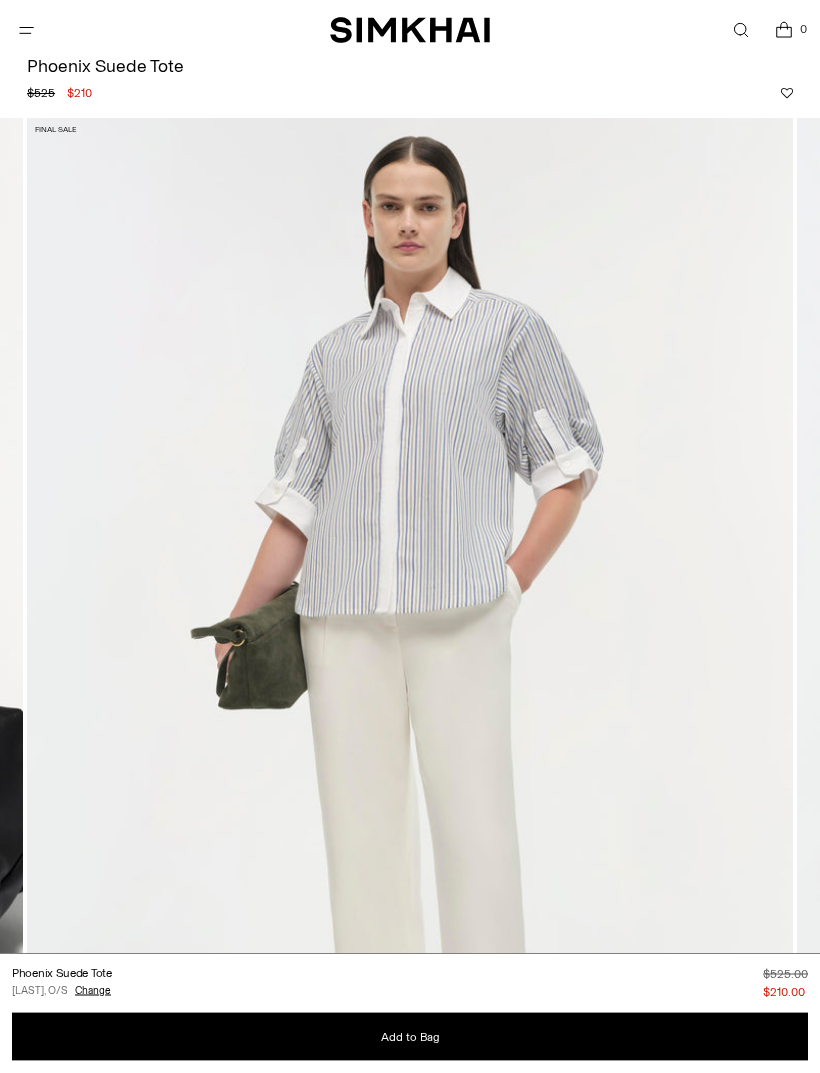 scroll, scrollTop: 93, scrollLeft: 0, axis: vertical 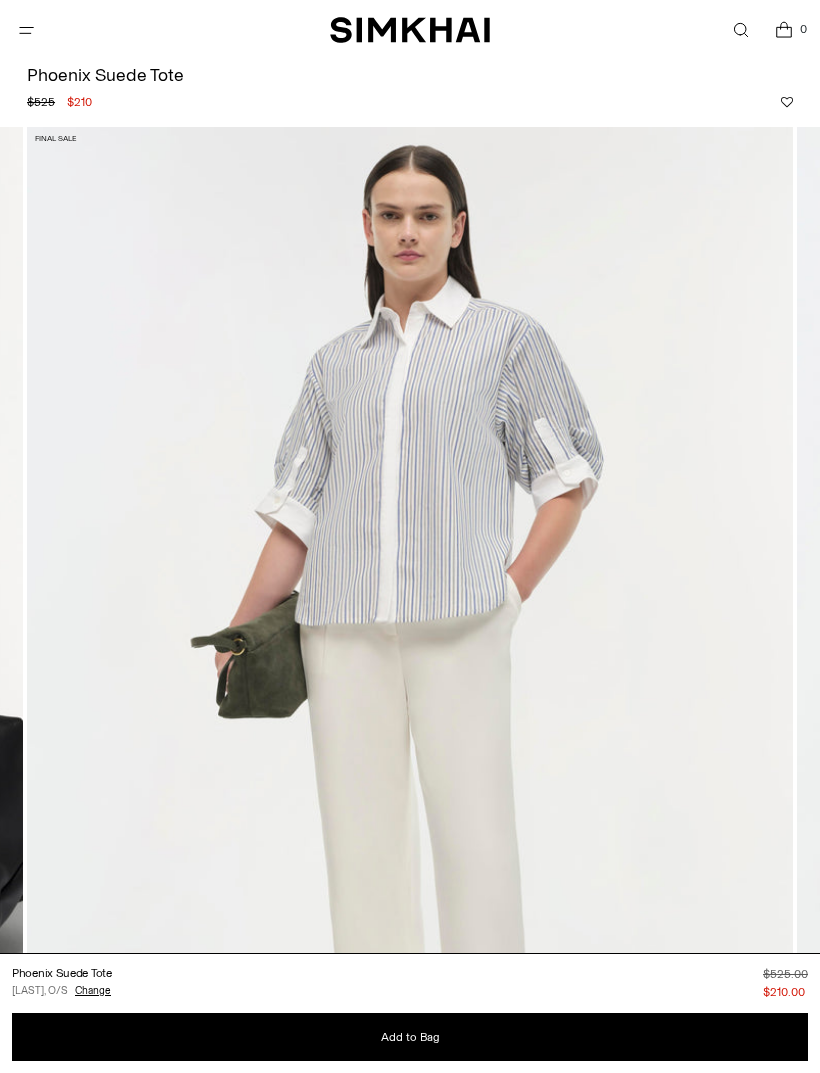 click on "SIMKHAI
0" at bounding box center [410, 30] 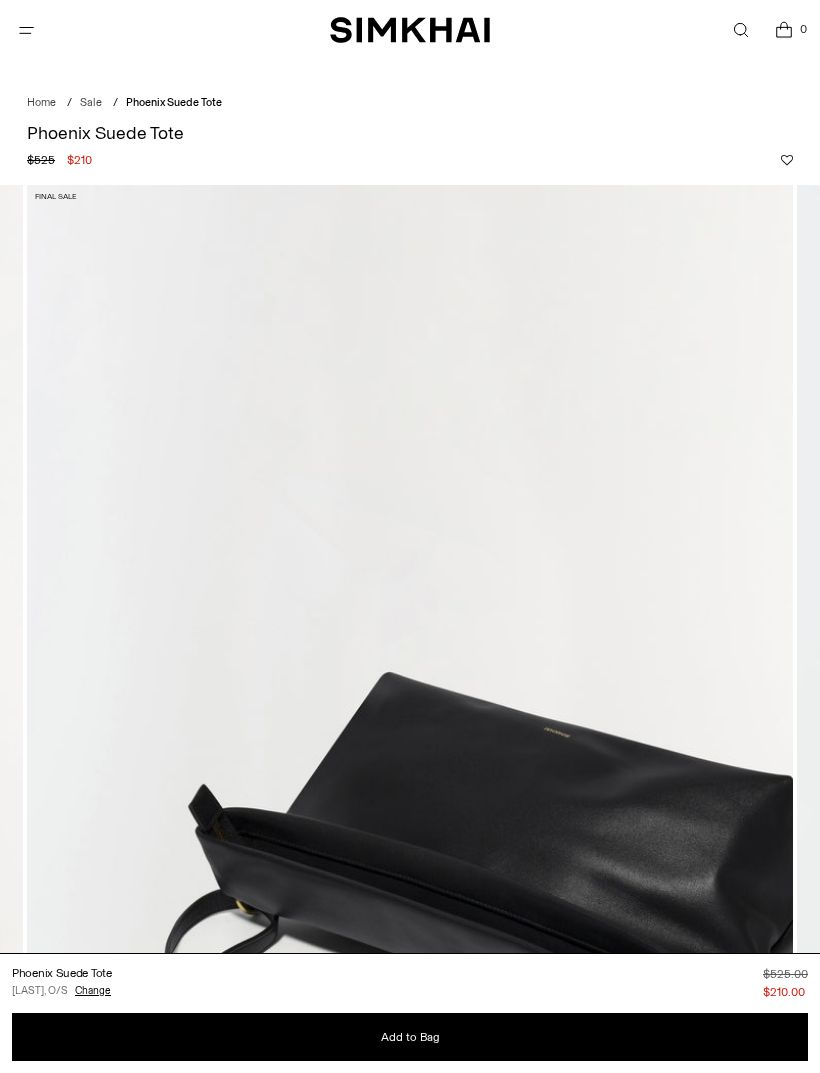 scroll, scrollTop: 0, scrollLeft: 0, axis: both 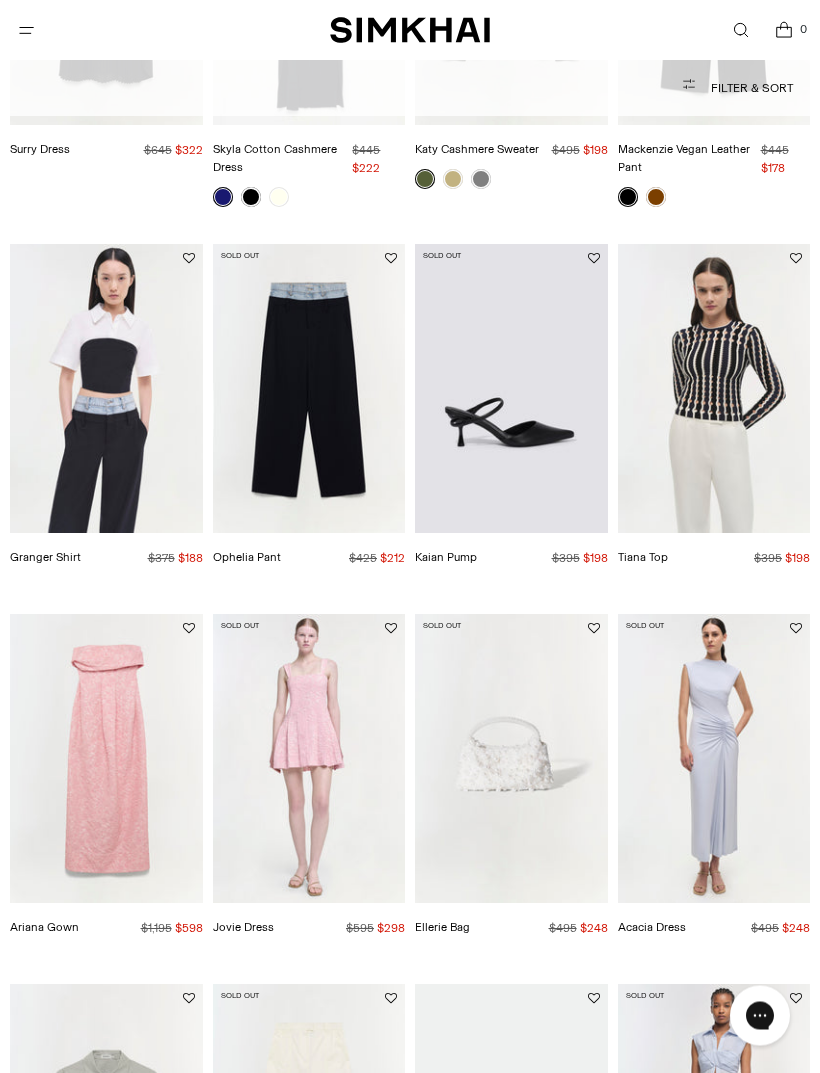 click at bounding box center (714, 389) 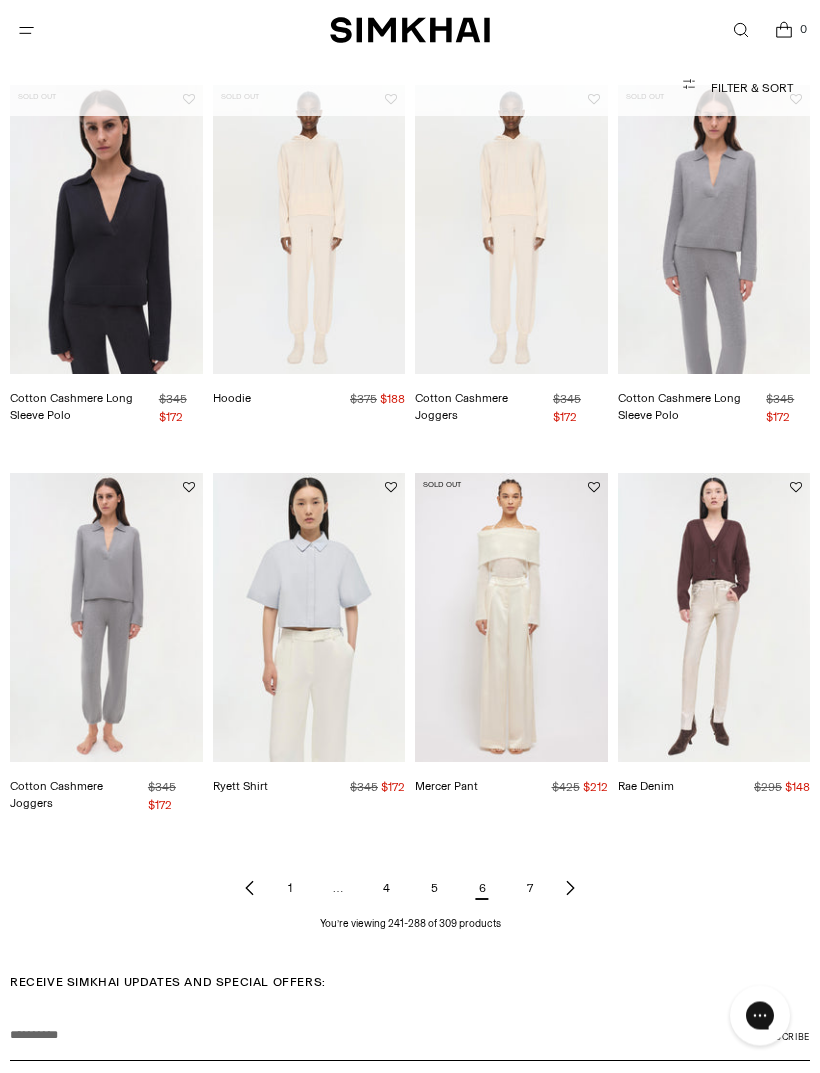 scroll, scrollTop: 3976, scrollLeft: 0, axis: vertical 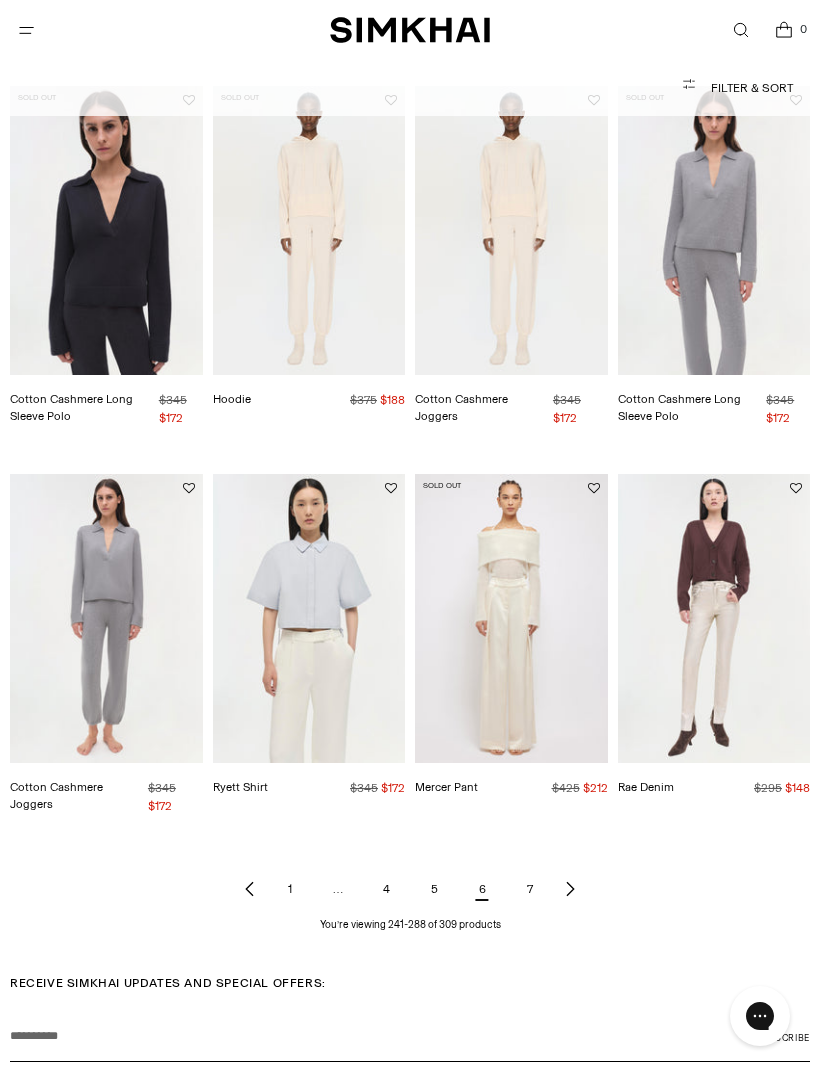 click on "7" at bounding box center [530, 889] 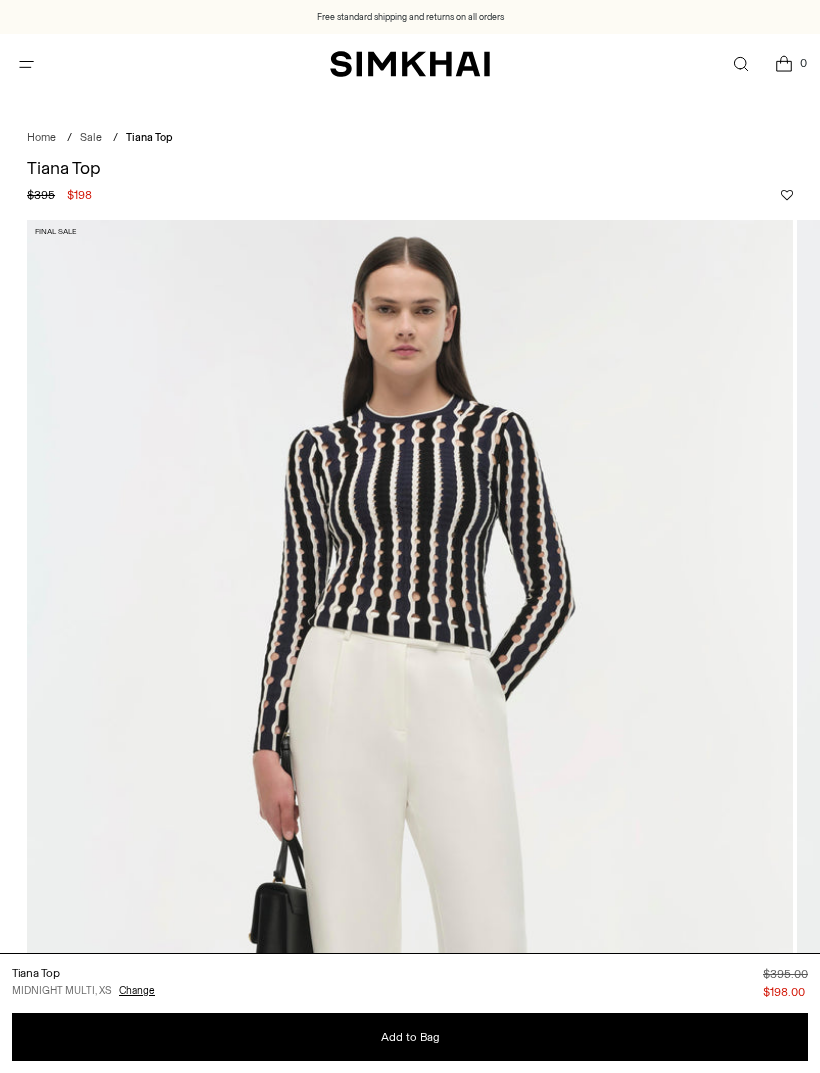 scroll, scrollTop: 0, scrollLeft: 0, axis: both 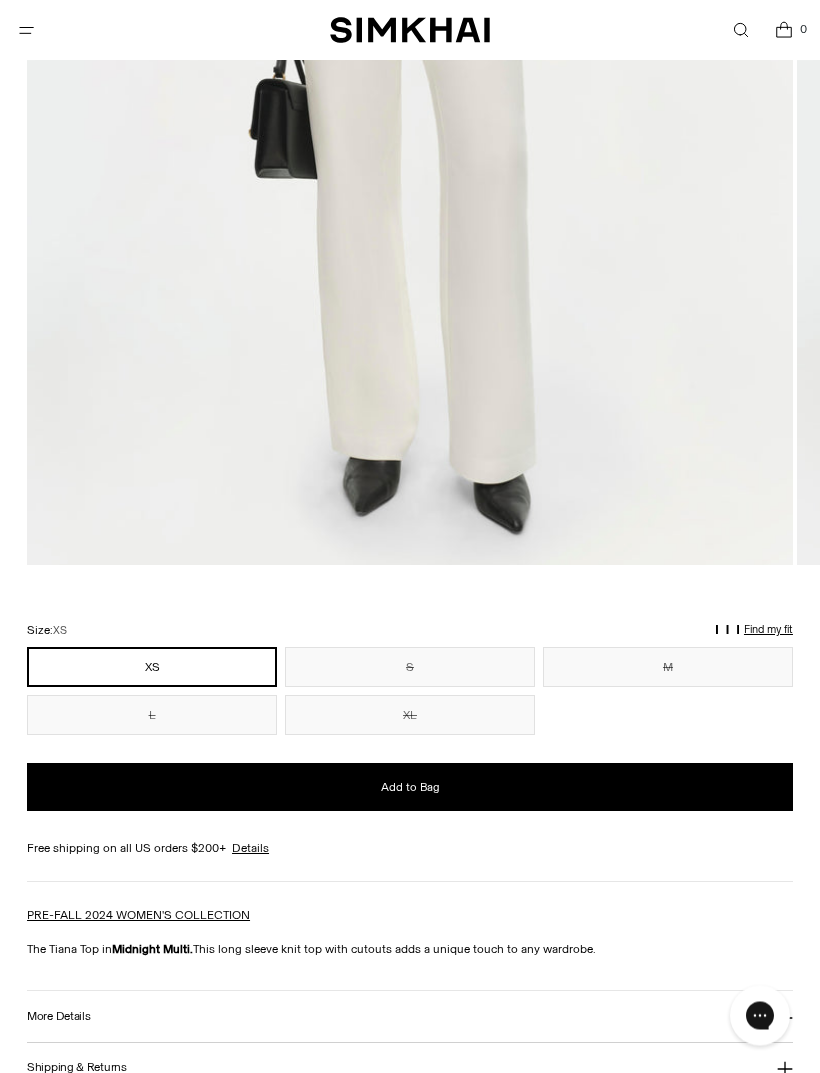 click on "L" at bounding box center [152, 716] 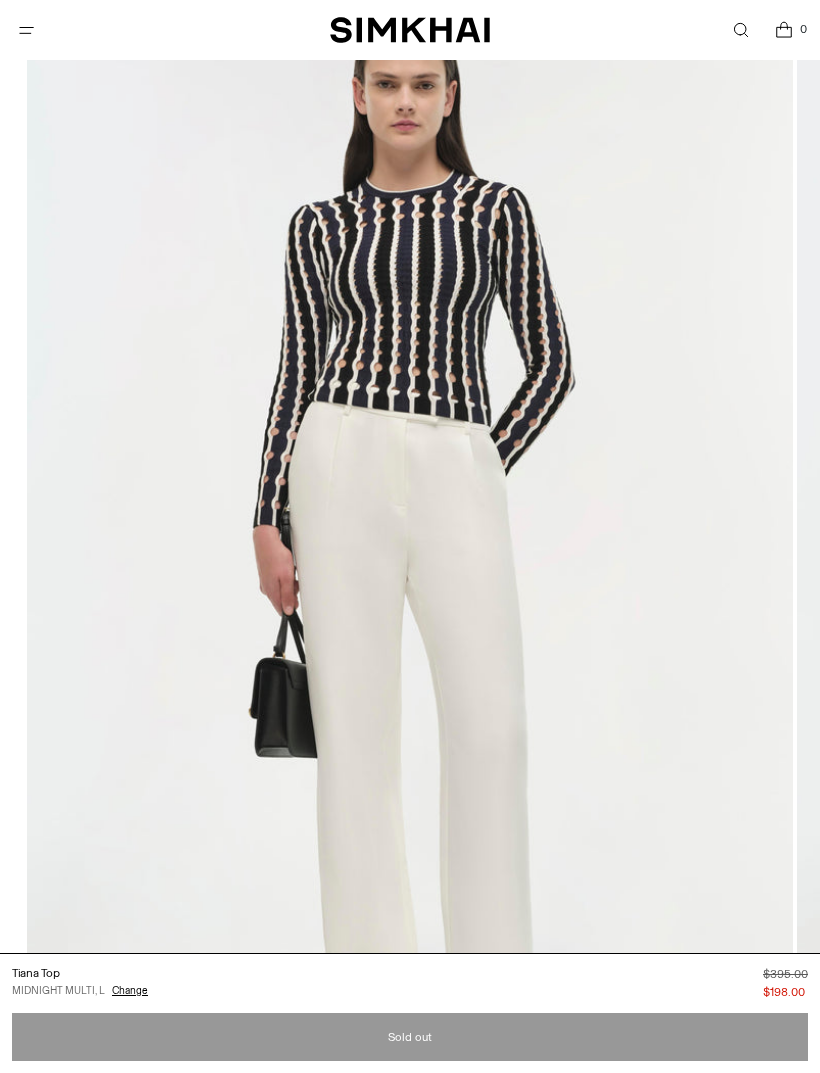 scroll, scrollTop: 224, scrollLeft: 0, axis: vertical 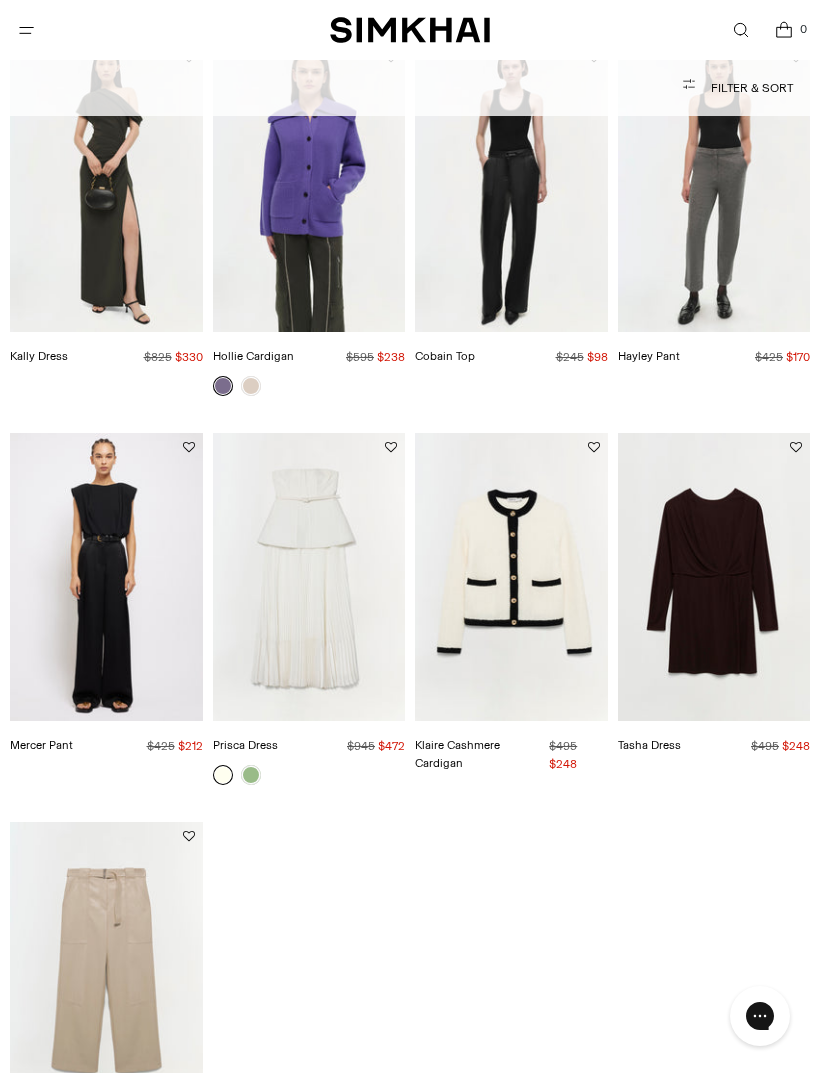click at bounding box center [511, 577] 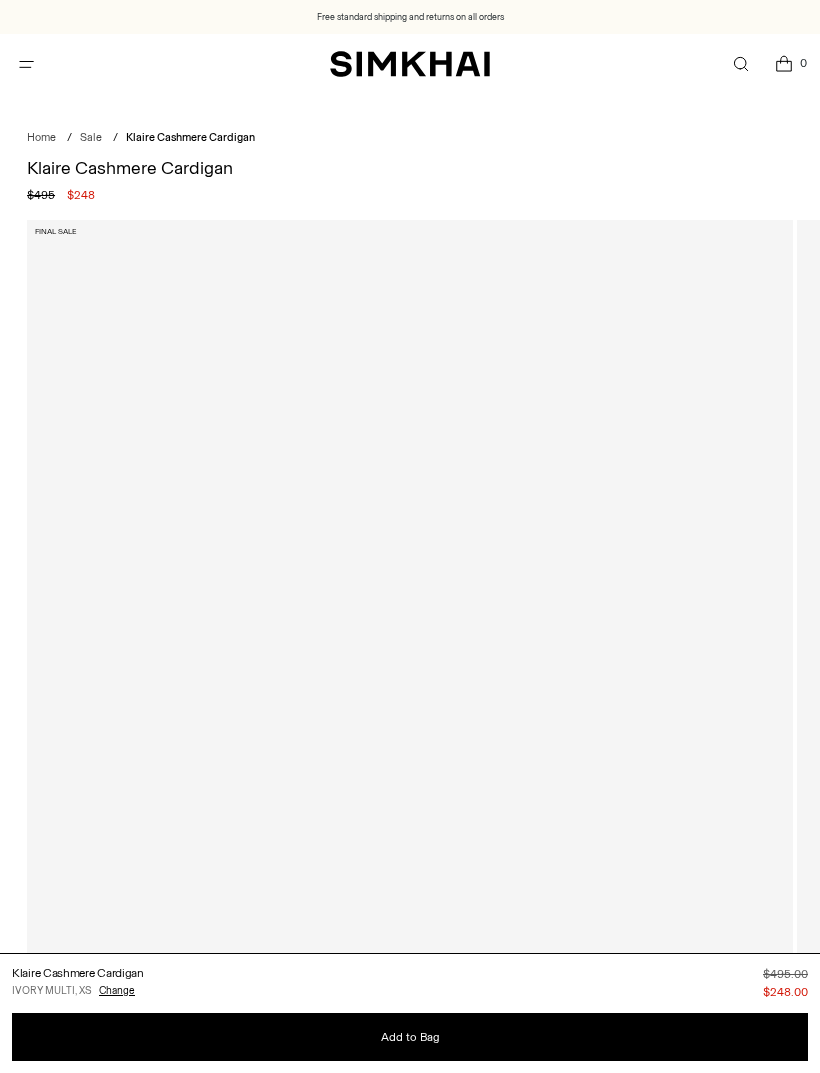 scroll, scrollTop: 0, scrollLeft: 0, axis: both 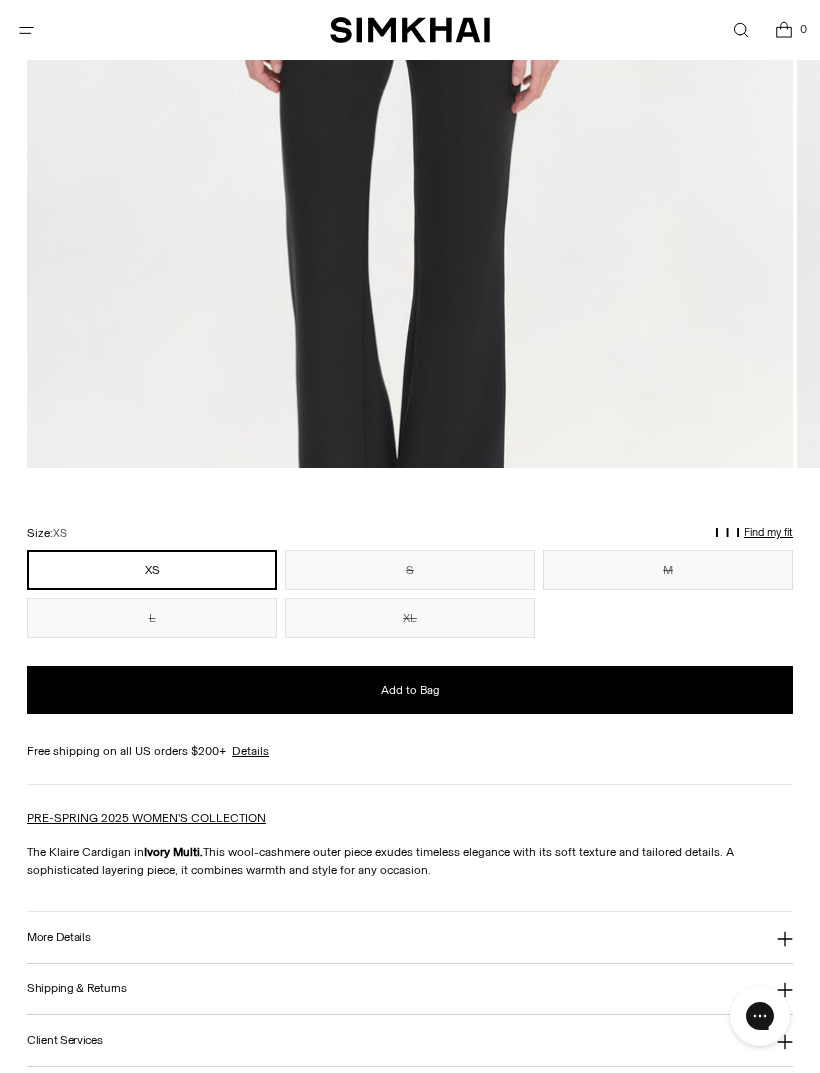 click on "M" at bounding box center (668, 570) 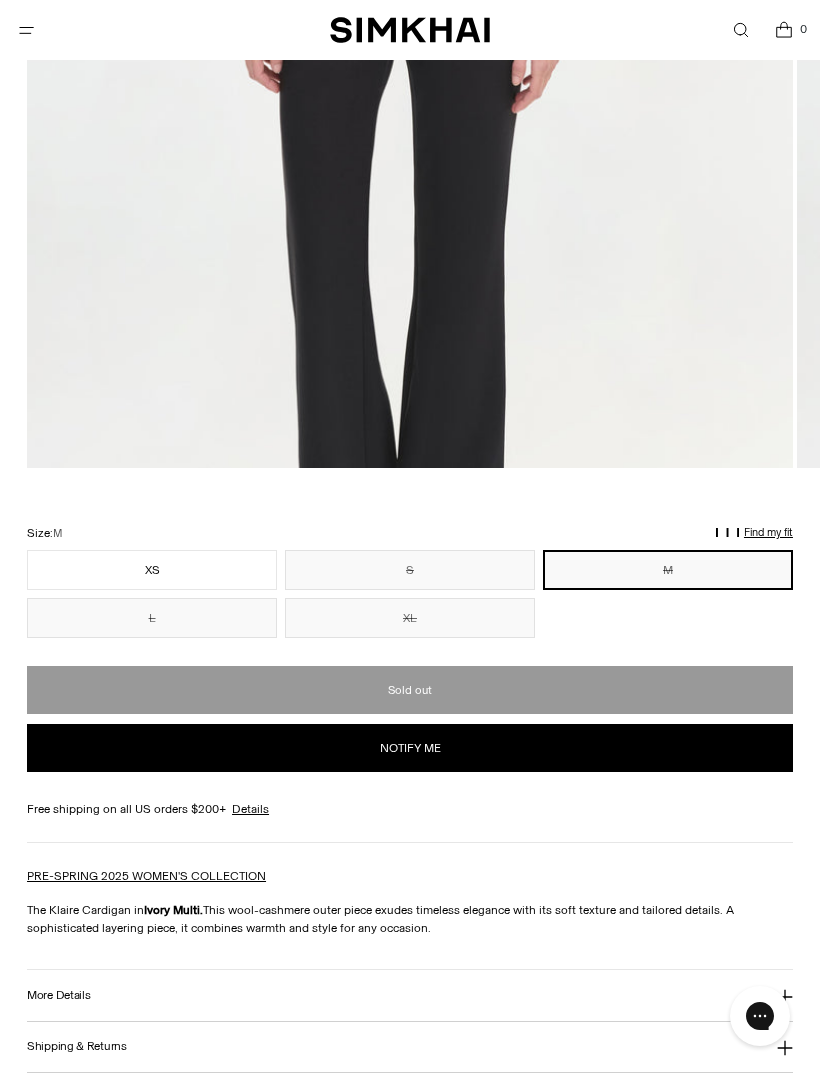 click on "L" at bounding box center [152, 618] 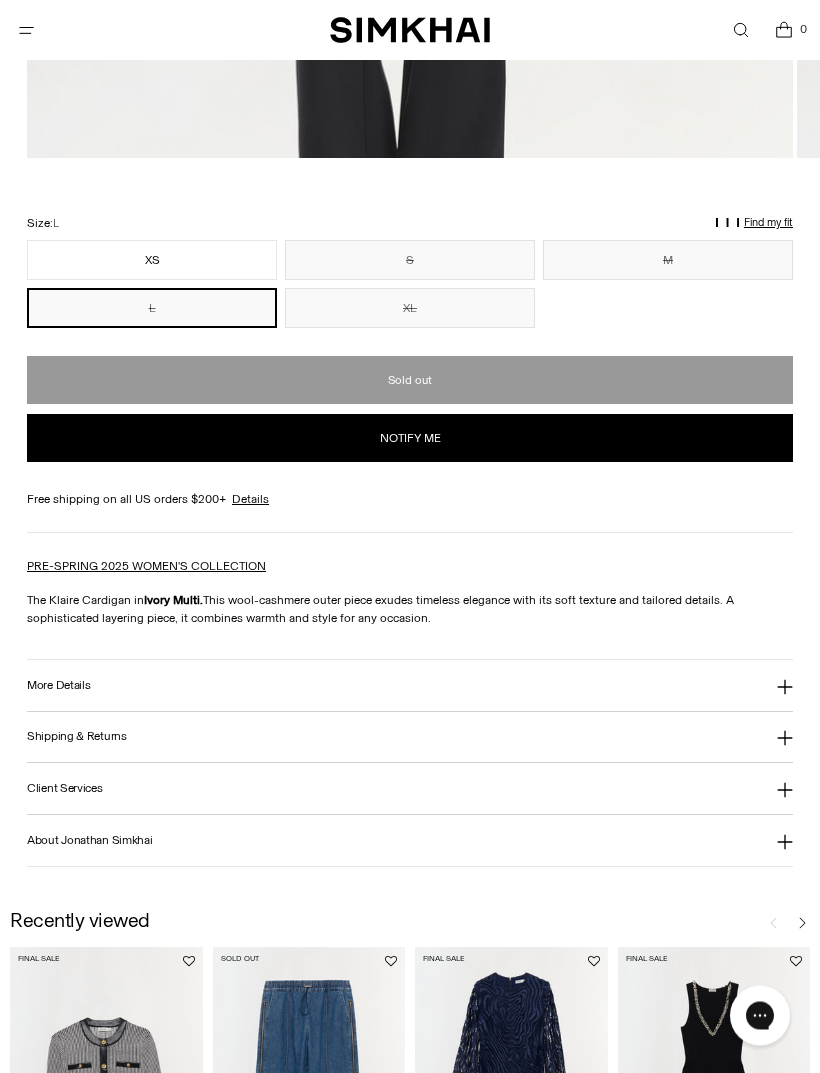 scroll, scrollTop: 1207, scrollLeft: 0, axis: vertical 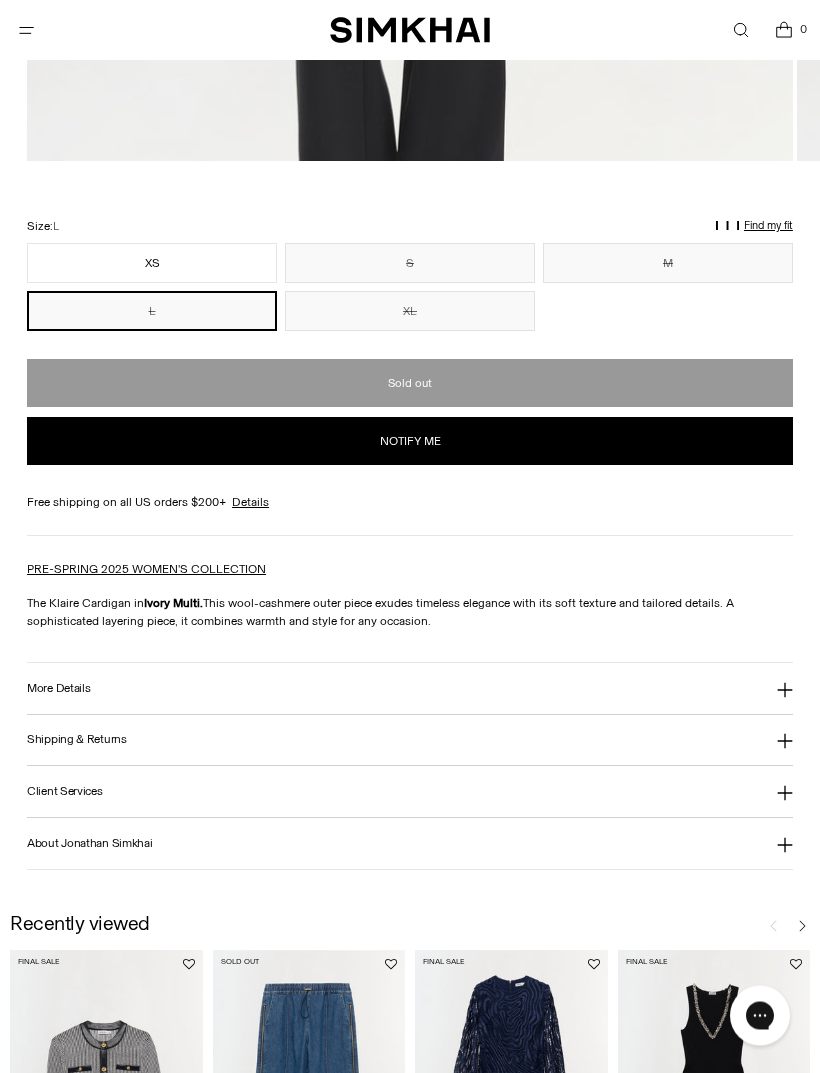 click on "Find my fit" at bounding box center [139, 235] 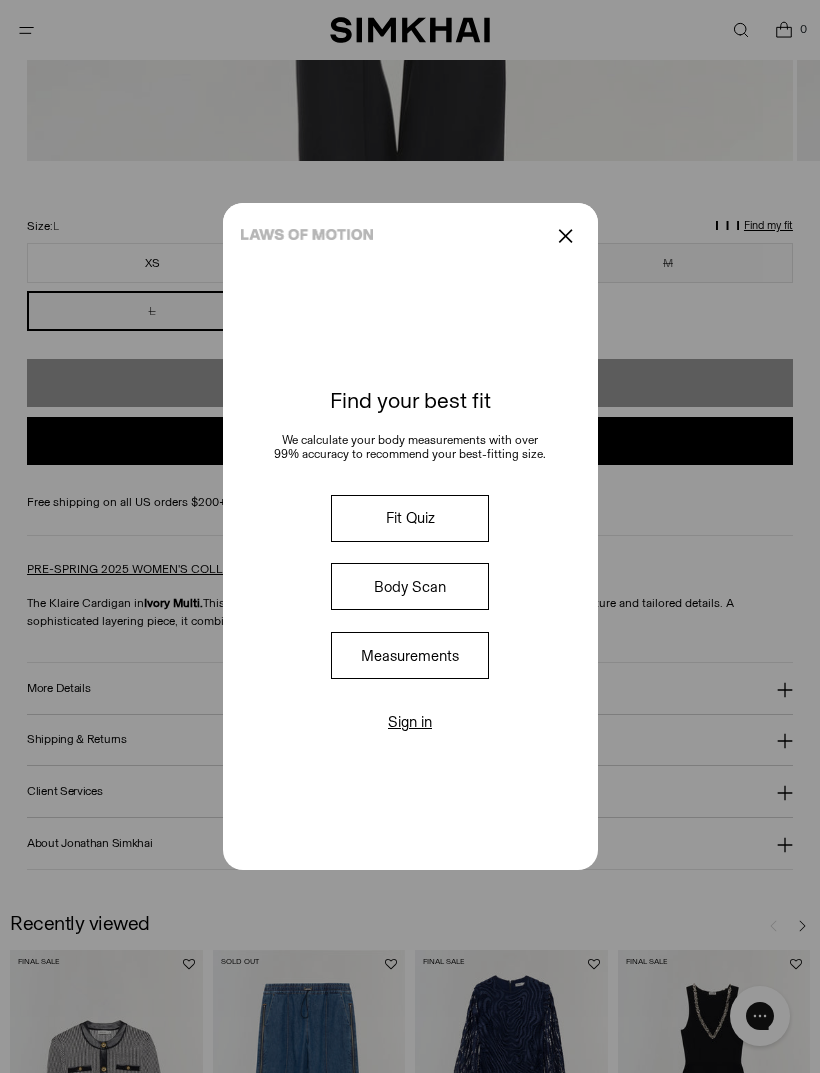 click on "Measurements" at bounding box center [410, 655] 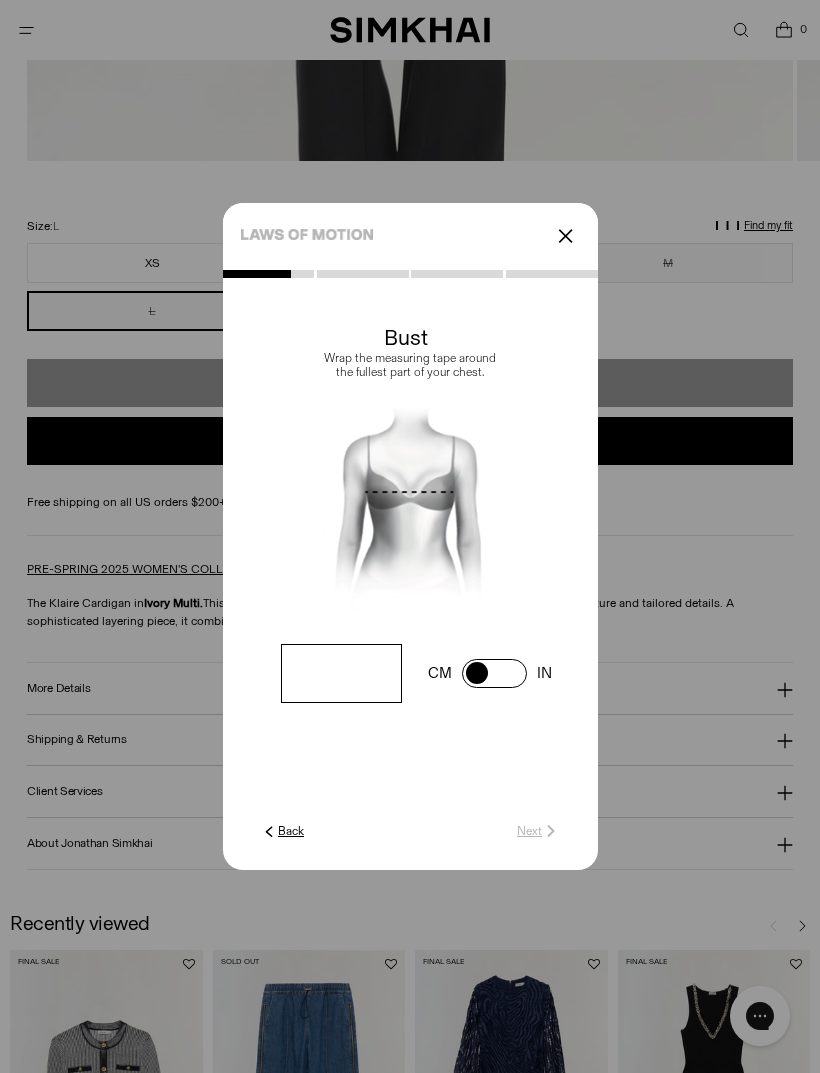 click at bounding box center [341, 673] 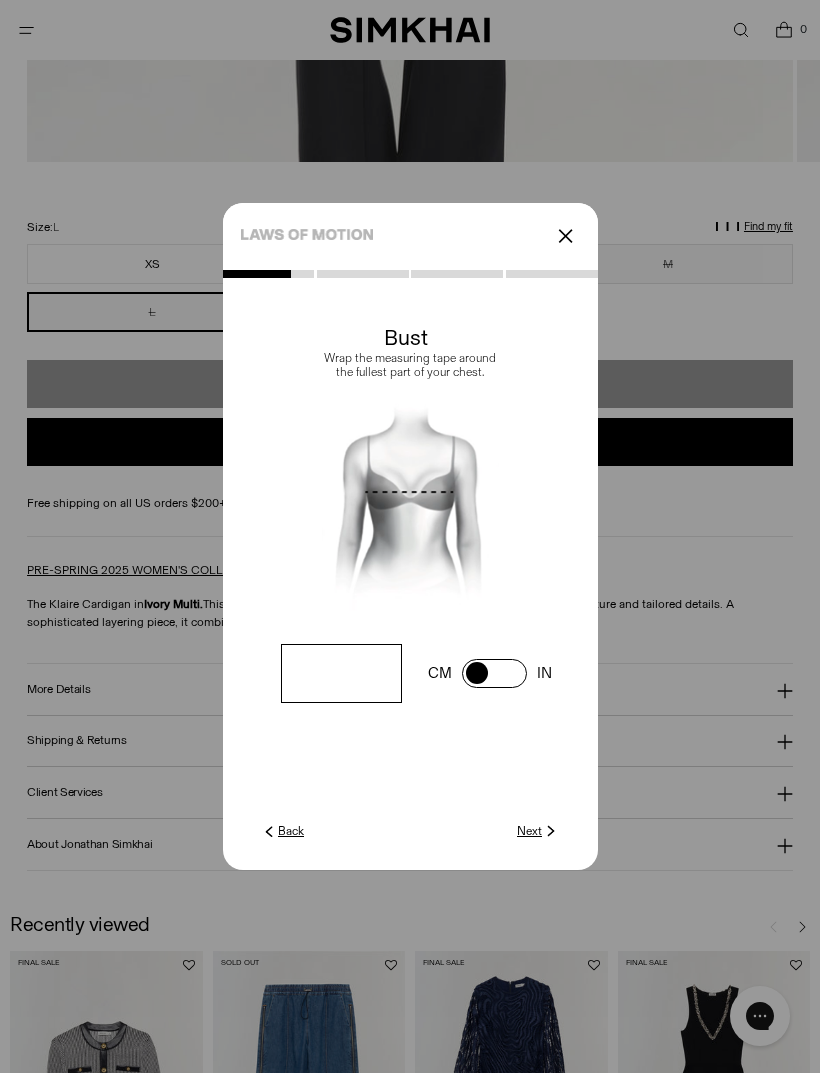 type on "**" 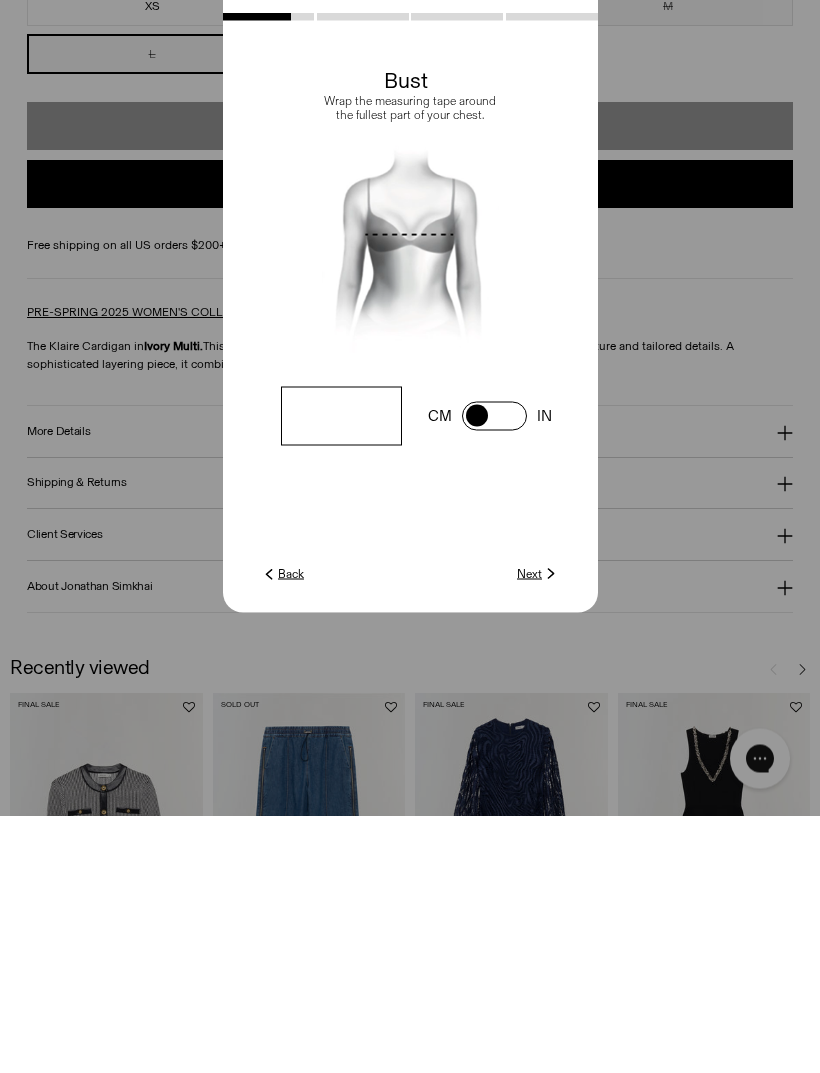 click 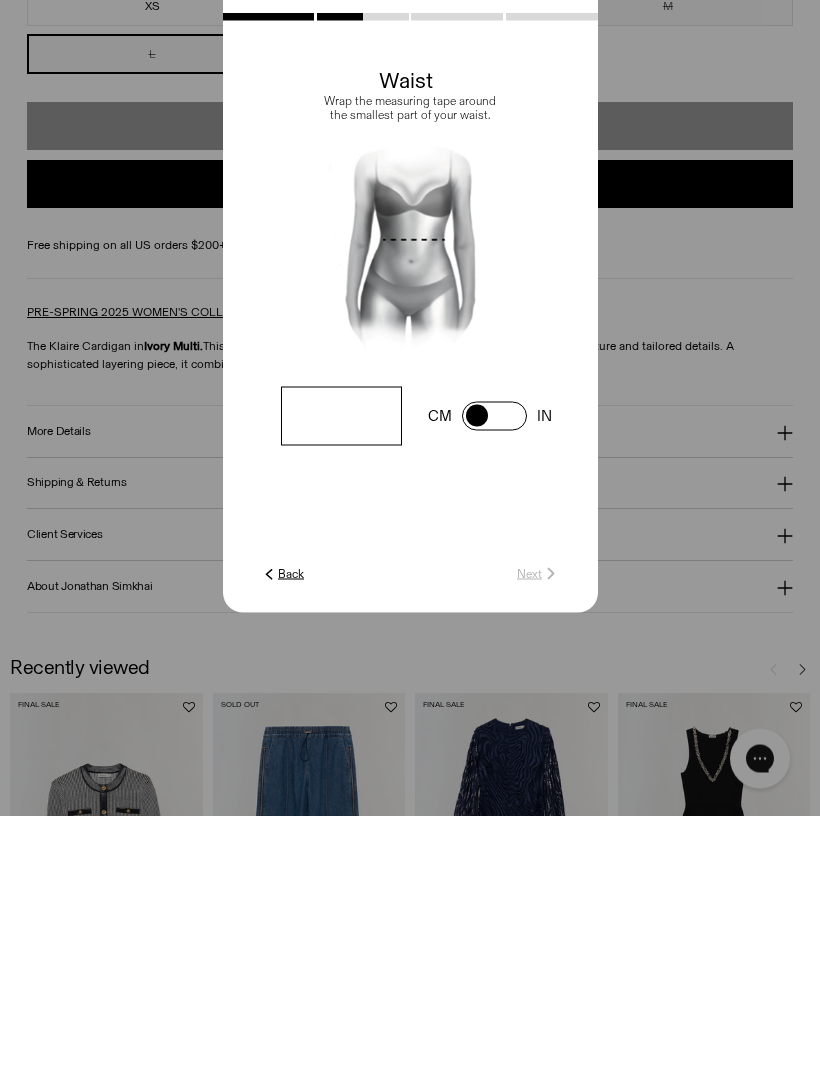 scroll, scrollTop: 1465, scrollLeft: 0, axis: vertical 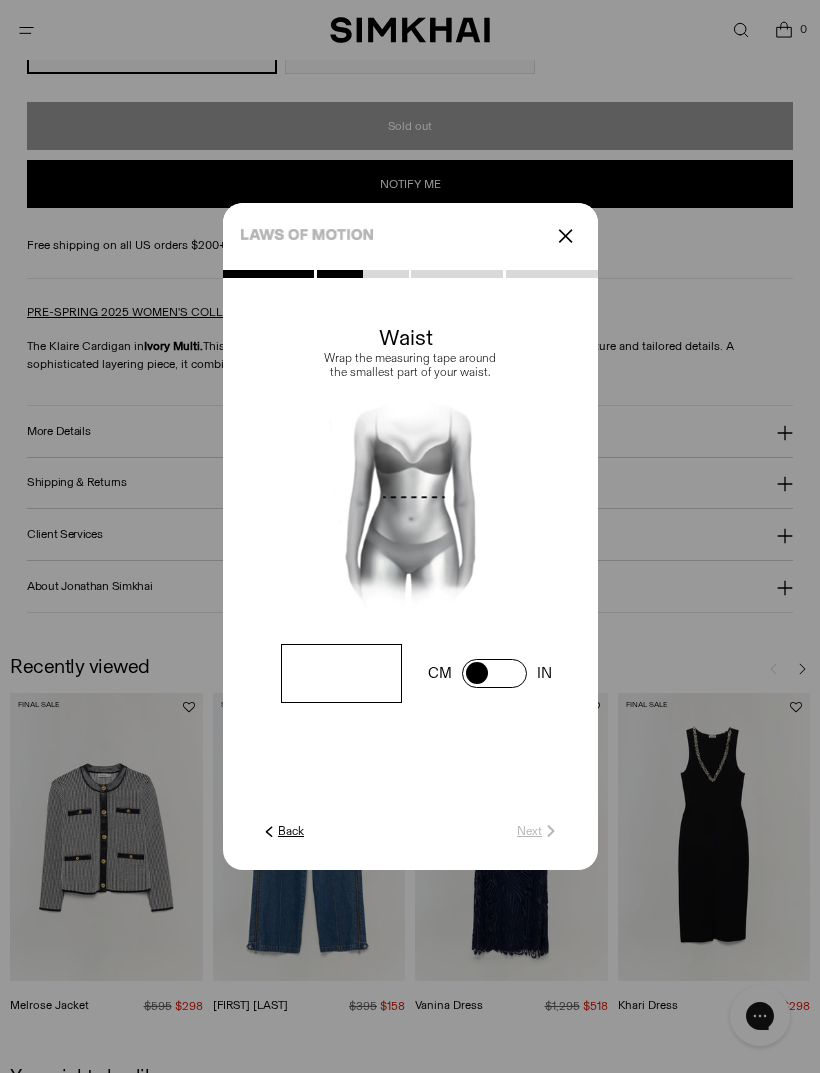 click at bounding box center (0, 0) 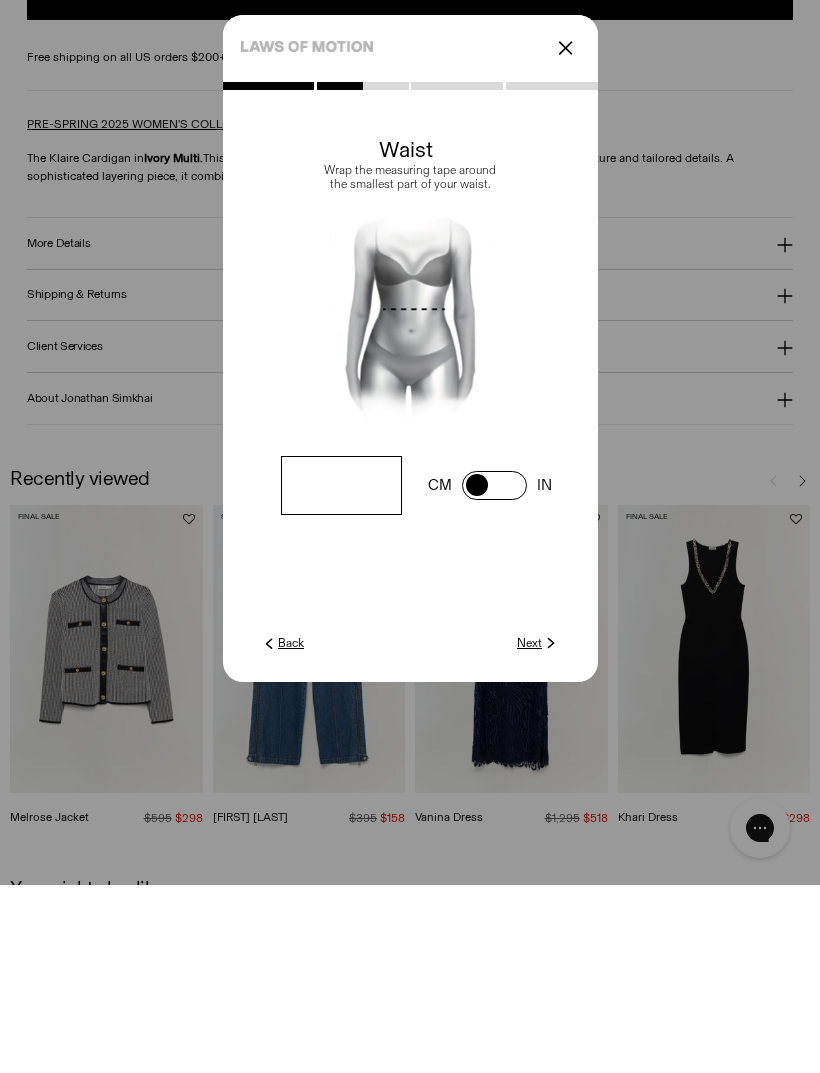 type on "**" 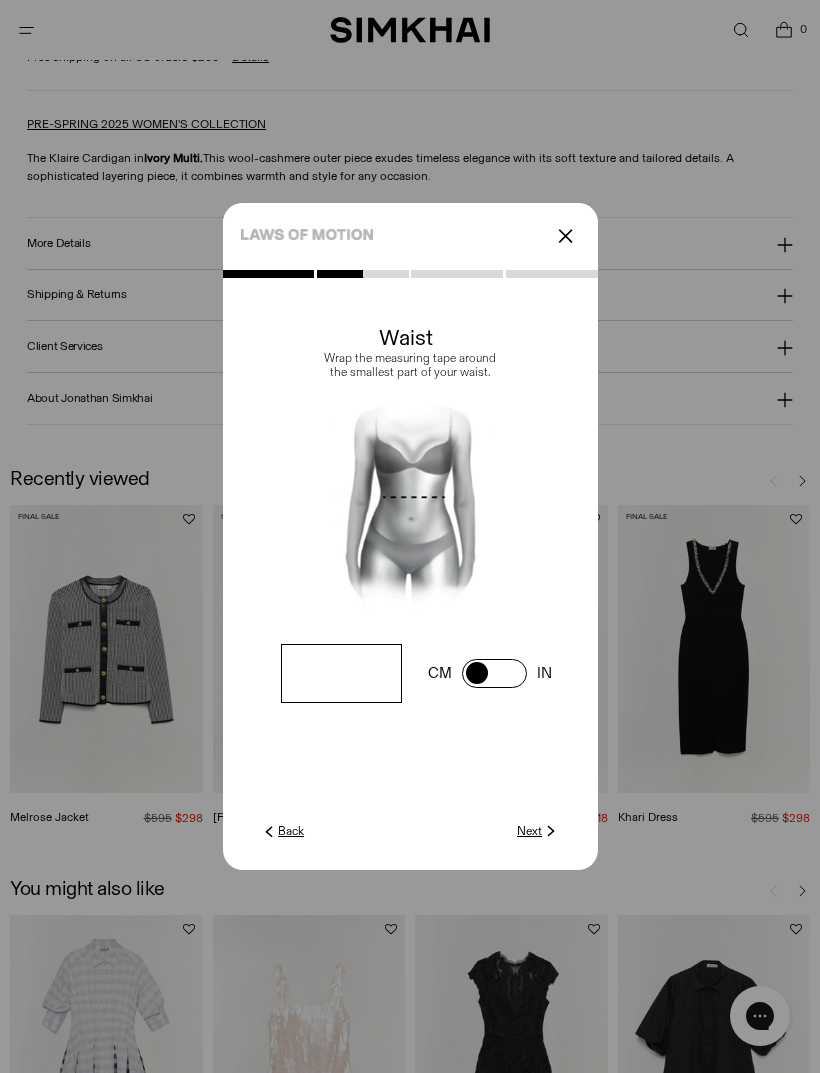click 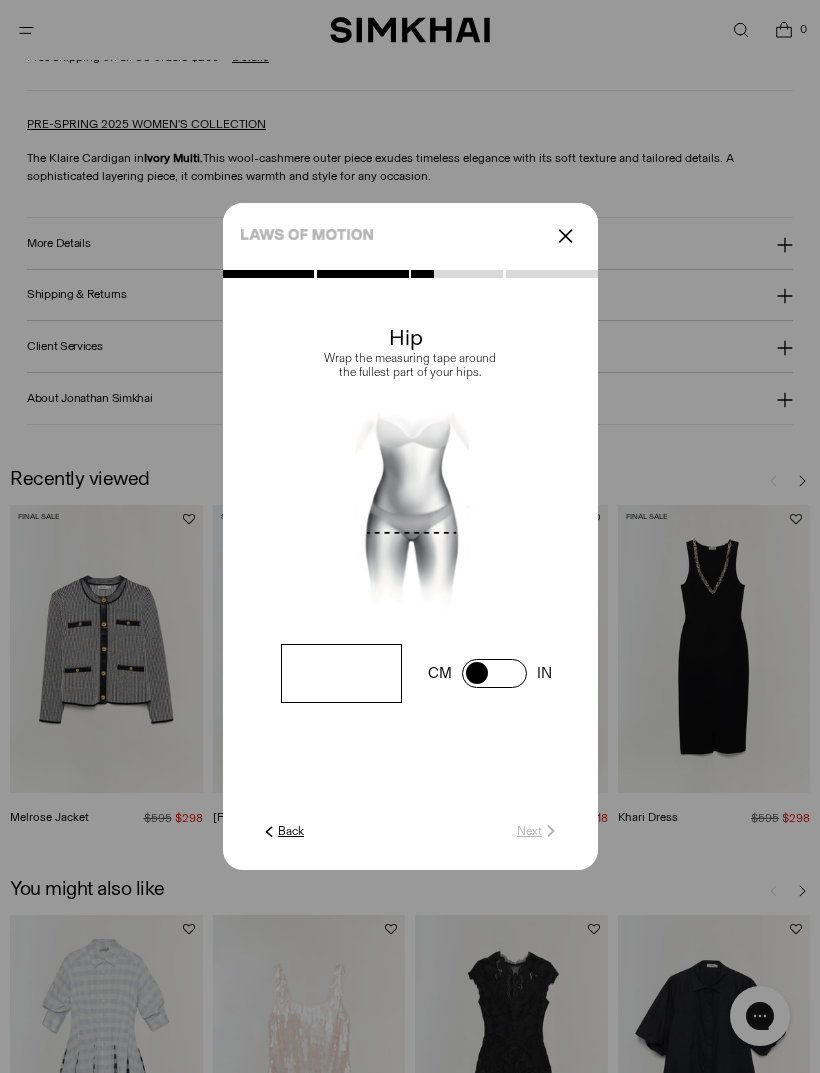 click at bounding box center (0, 0) 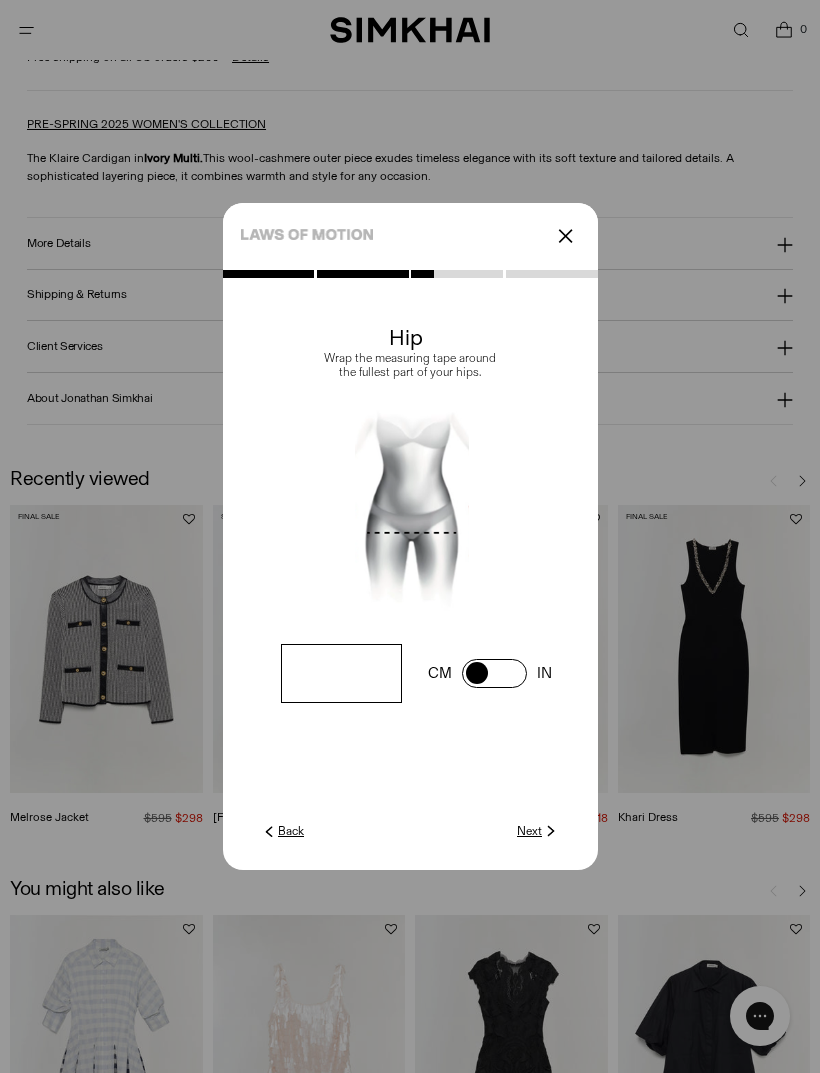 type on "**" 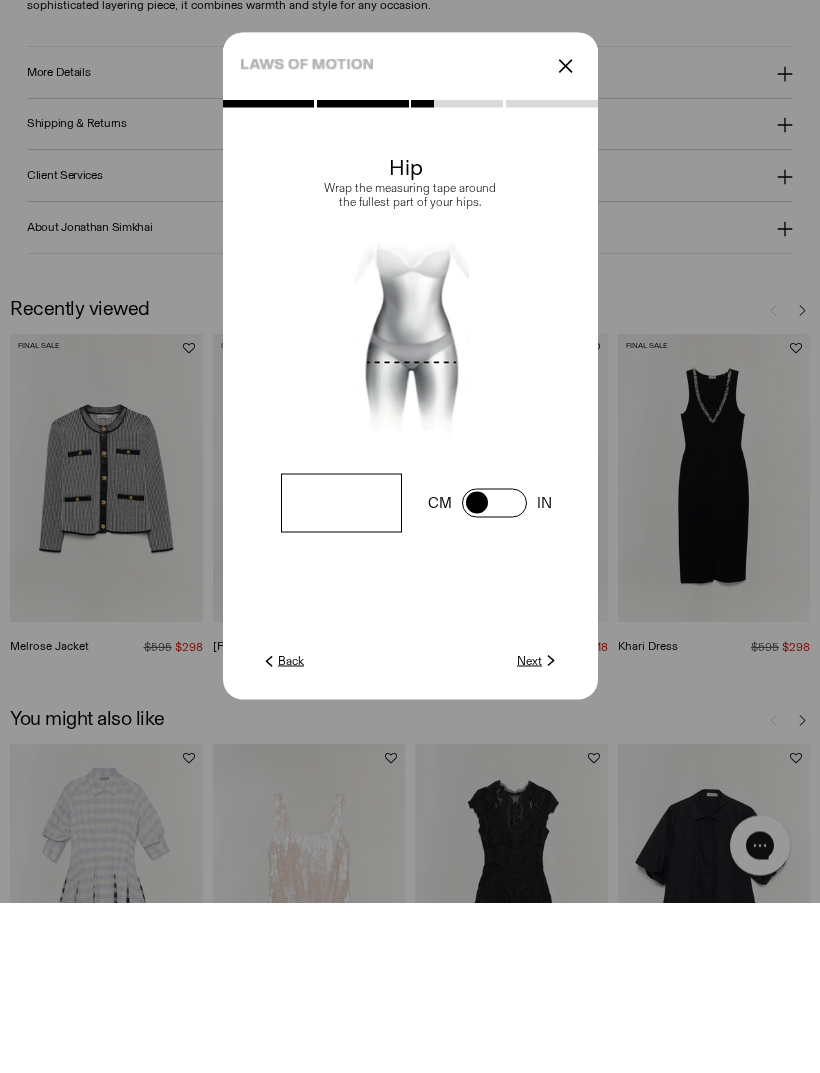 click 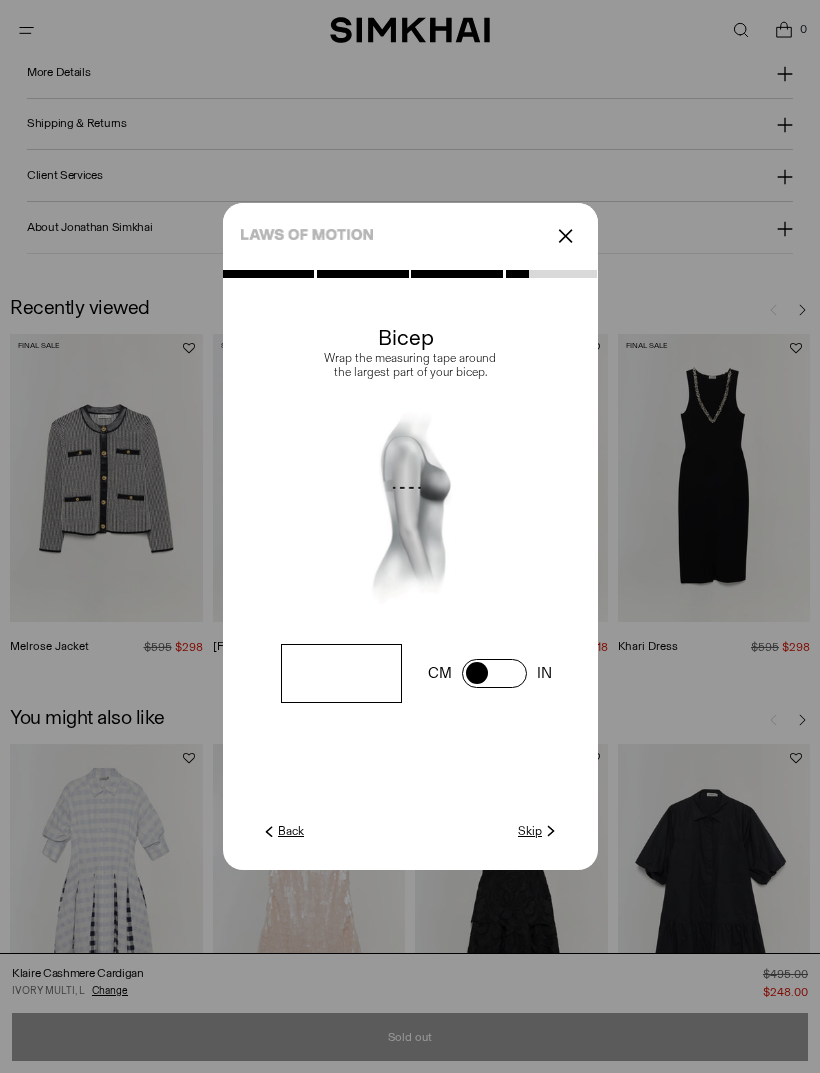click 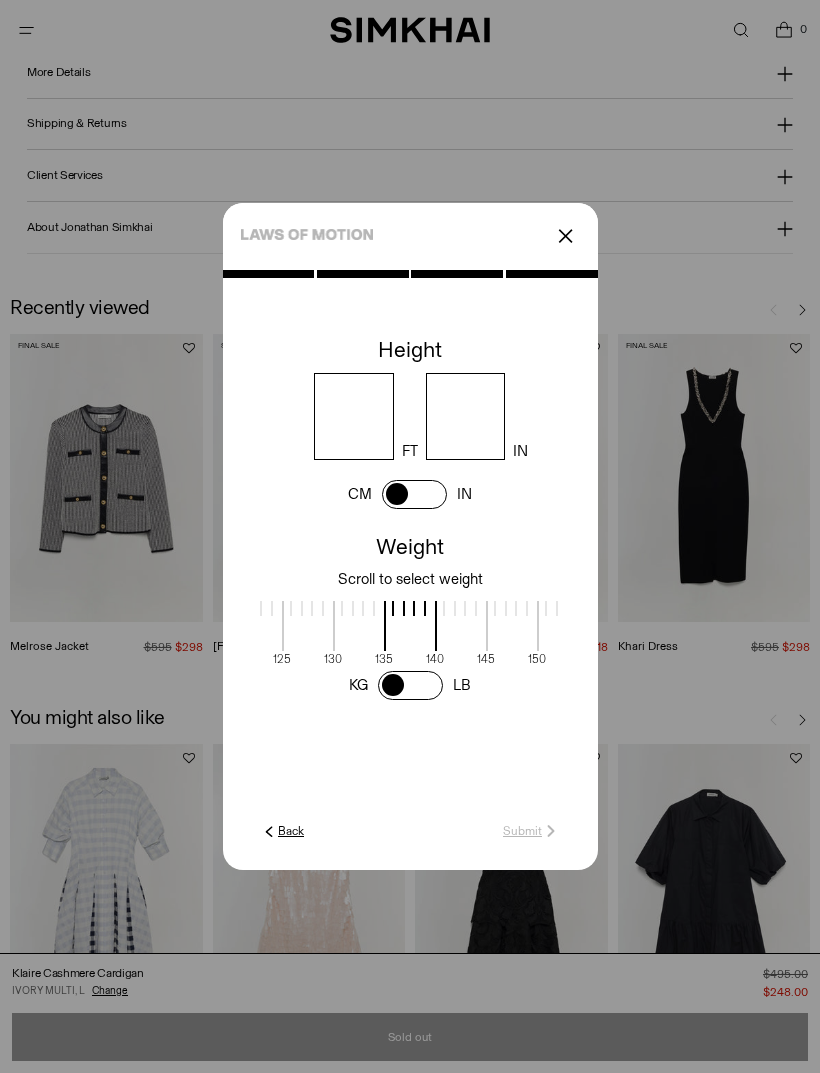 click at bounding box center [353, 416] 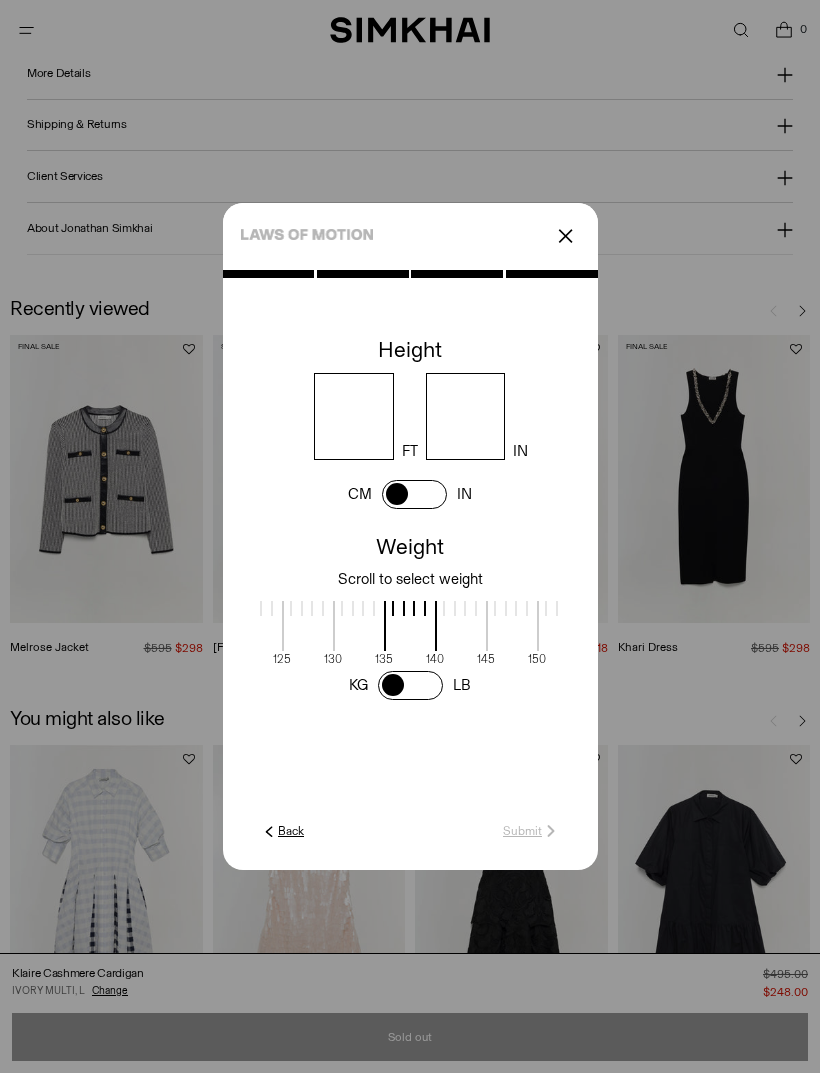 type on "*" 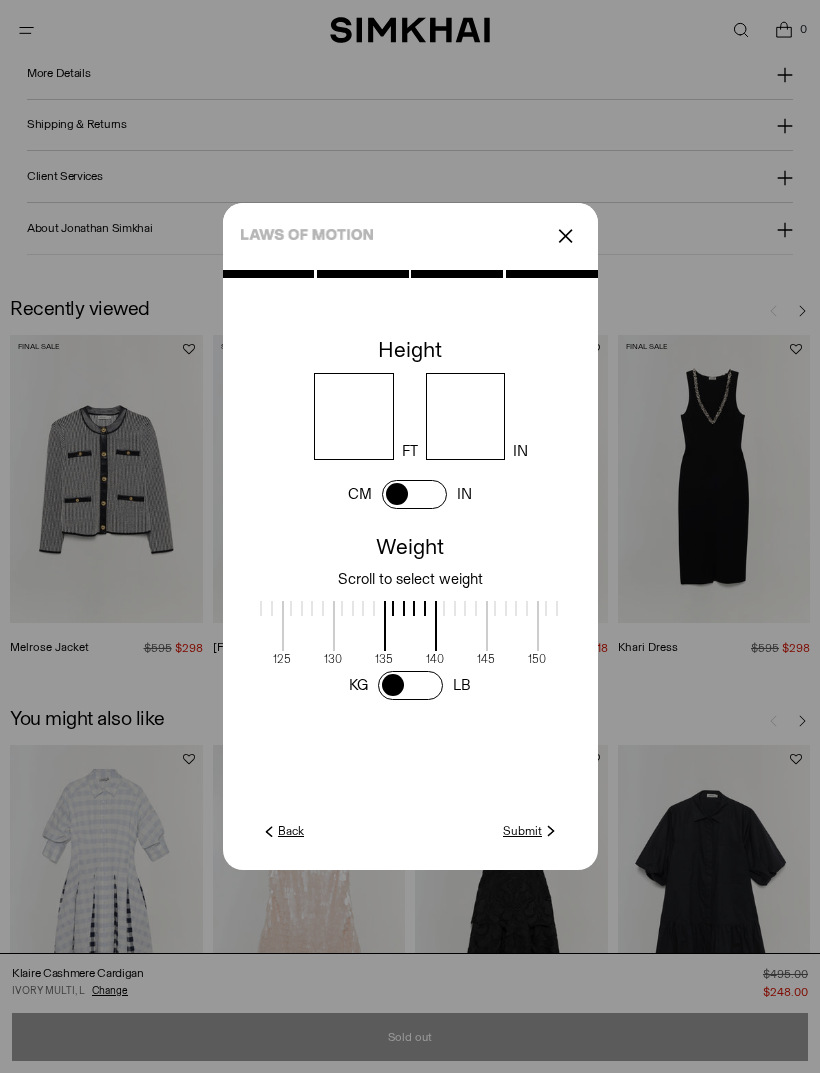 type on "*" 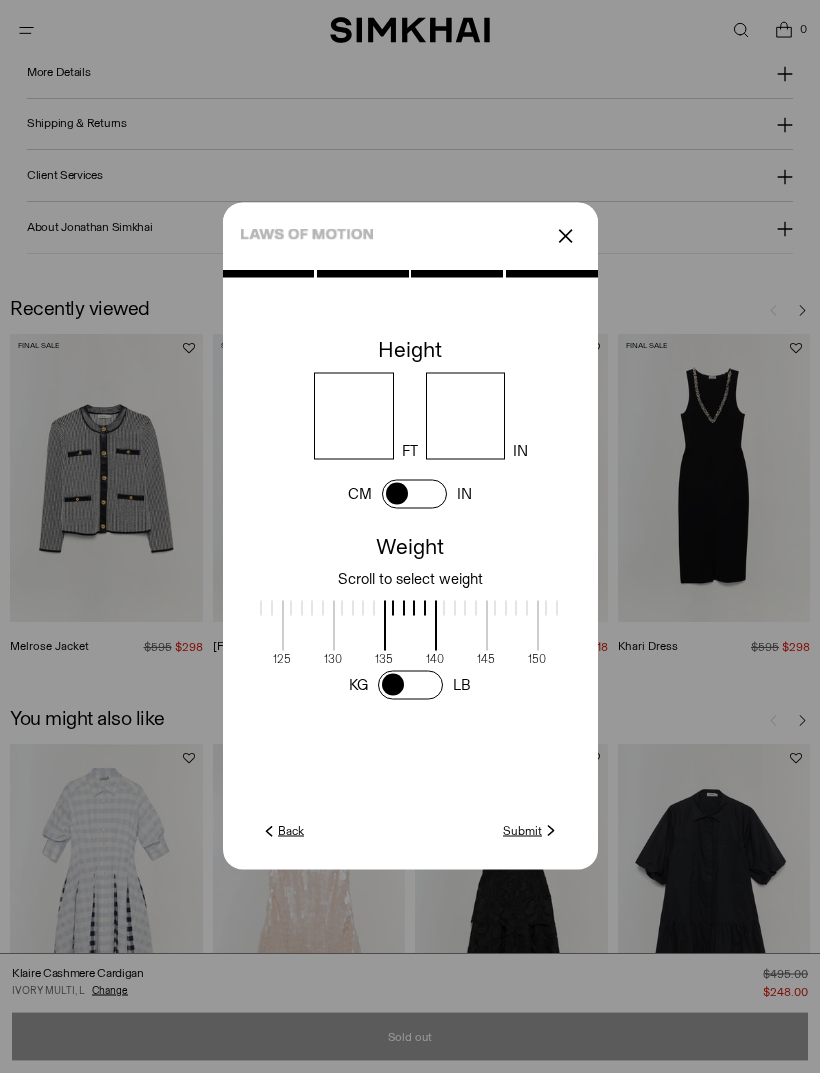 click at bounding box center [410, 685] 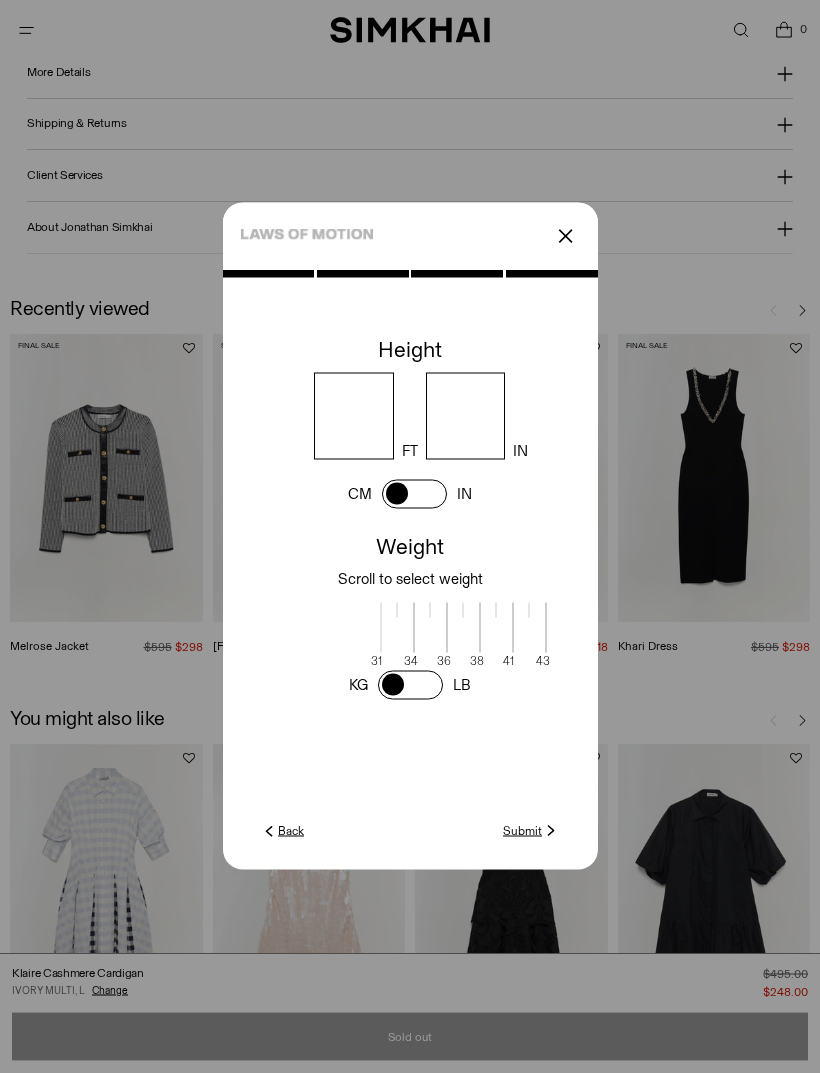 scroll, scrollTop: 5, scrollLeft: 416, axis: both 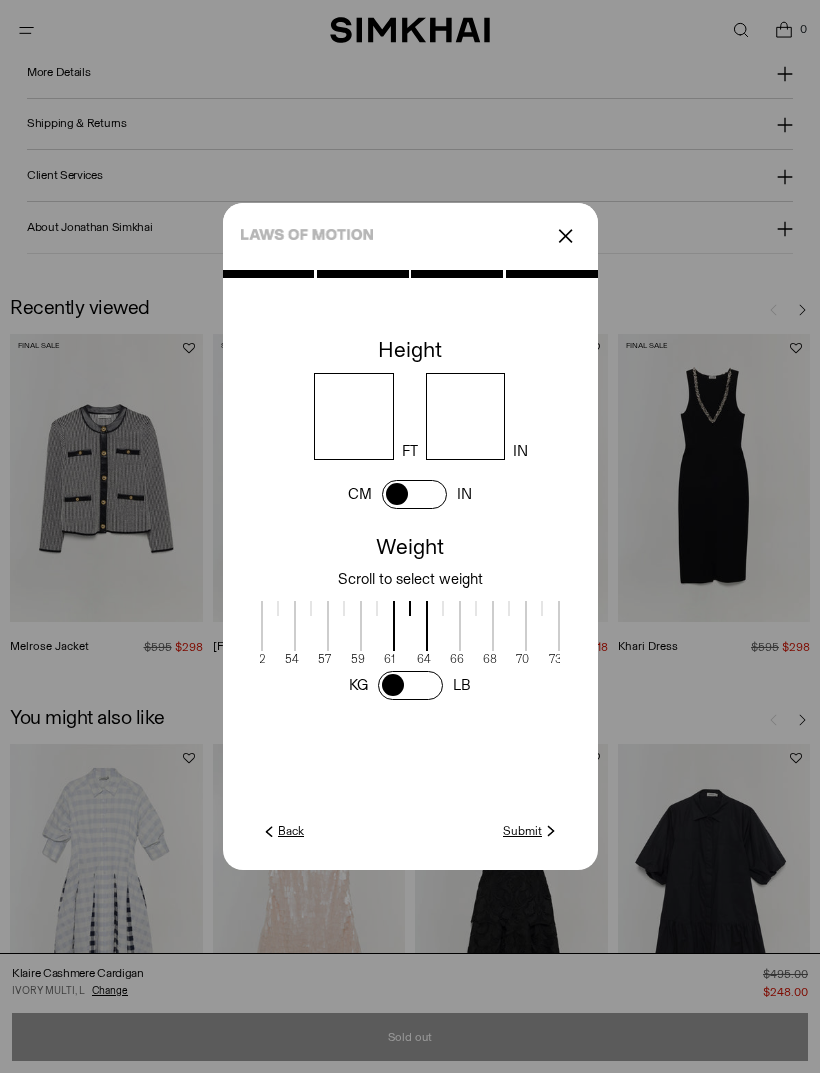 click at bounding box center [410, 685] 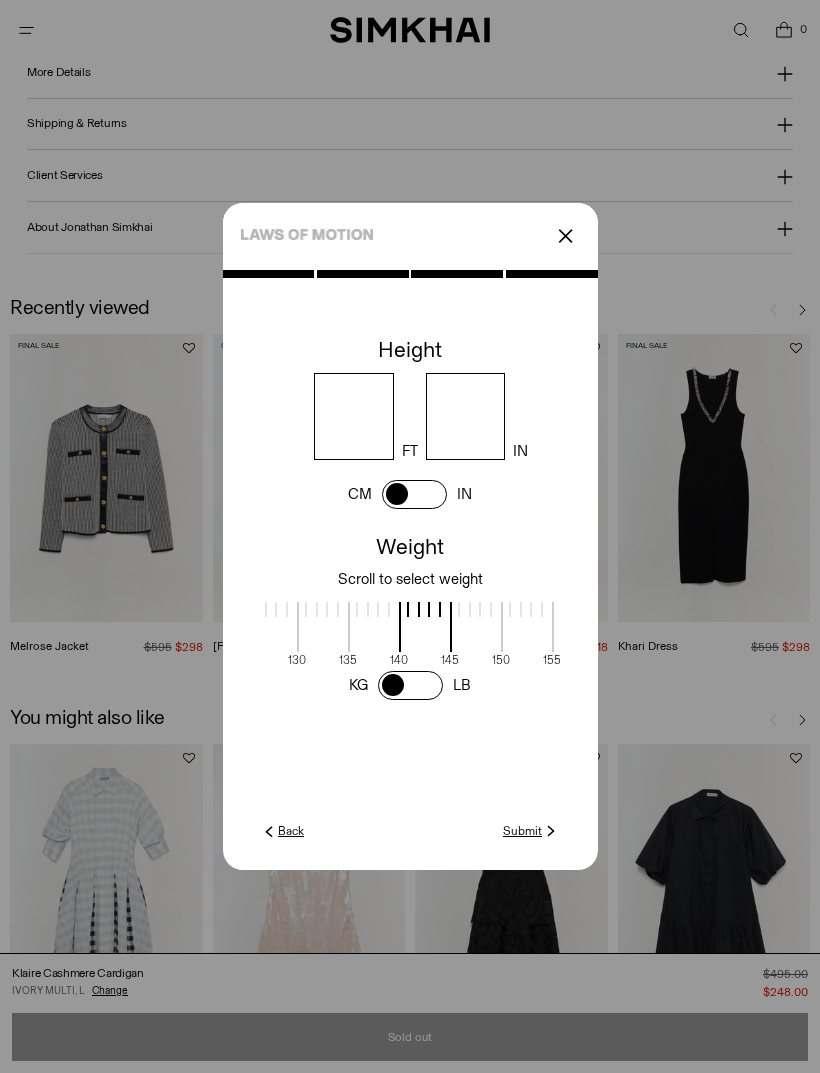 scroll, scrollTop: 1, scrollLeft: 701, axis: both 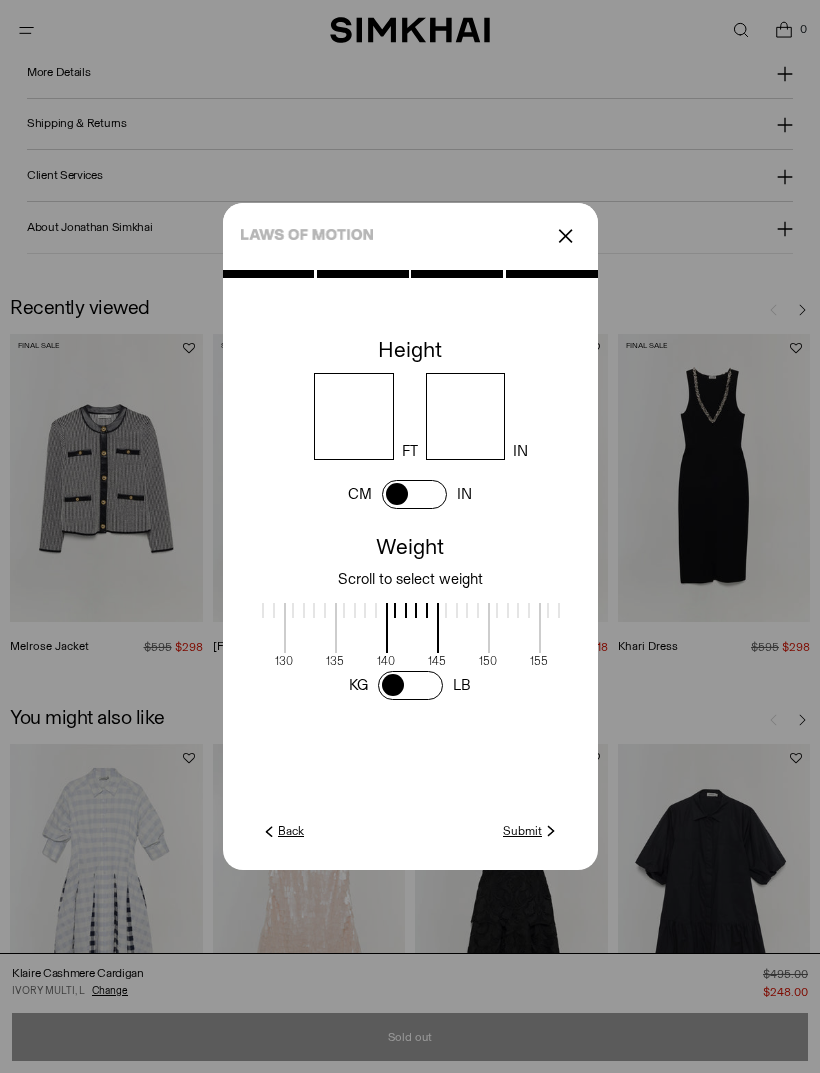 click at bounding box center [410, 536] 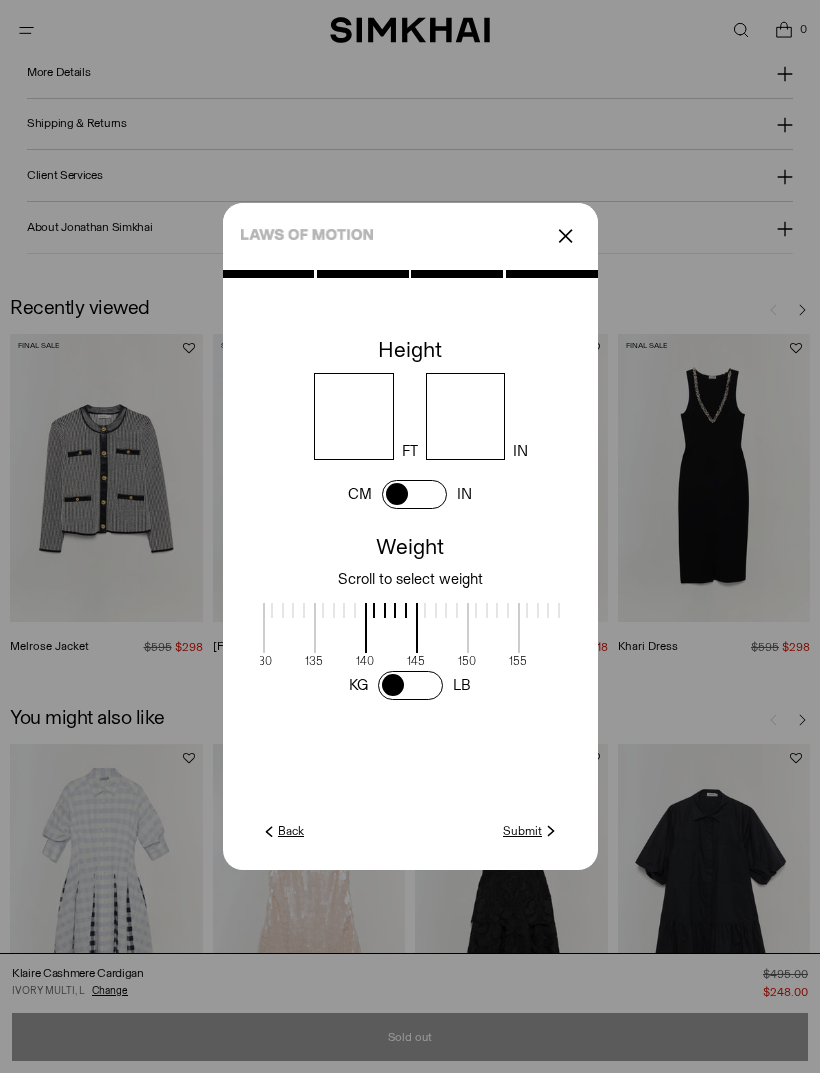 scroll, scrollTop: 0, scrollLeft: 729, axis: horizontal 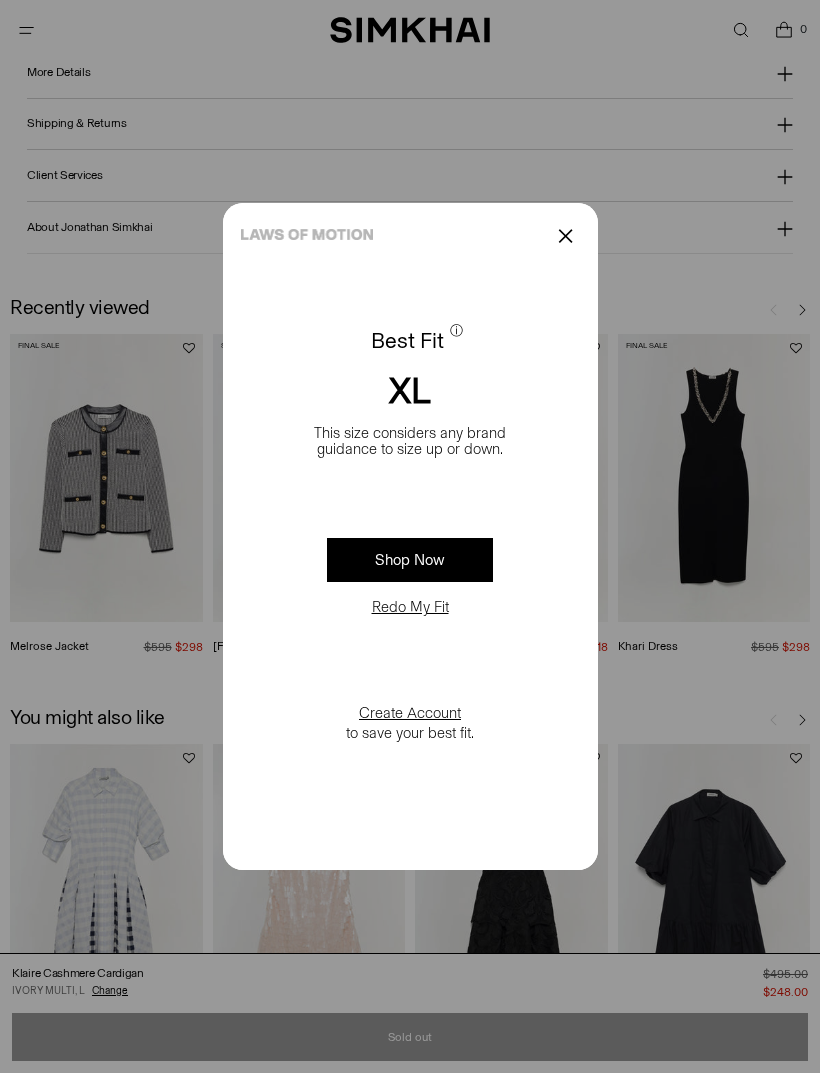 click on "✕" at bounding box center (410, 236) 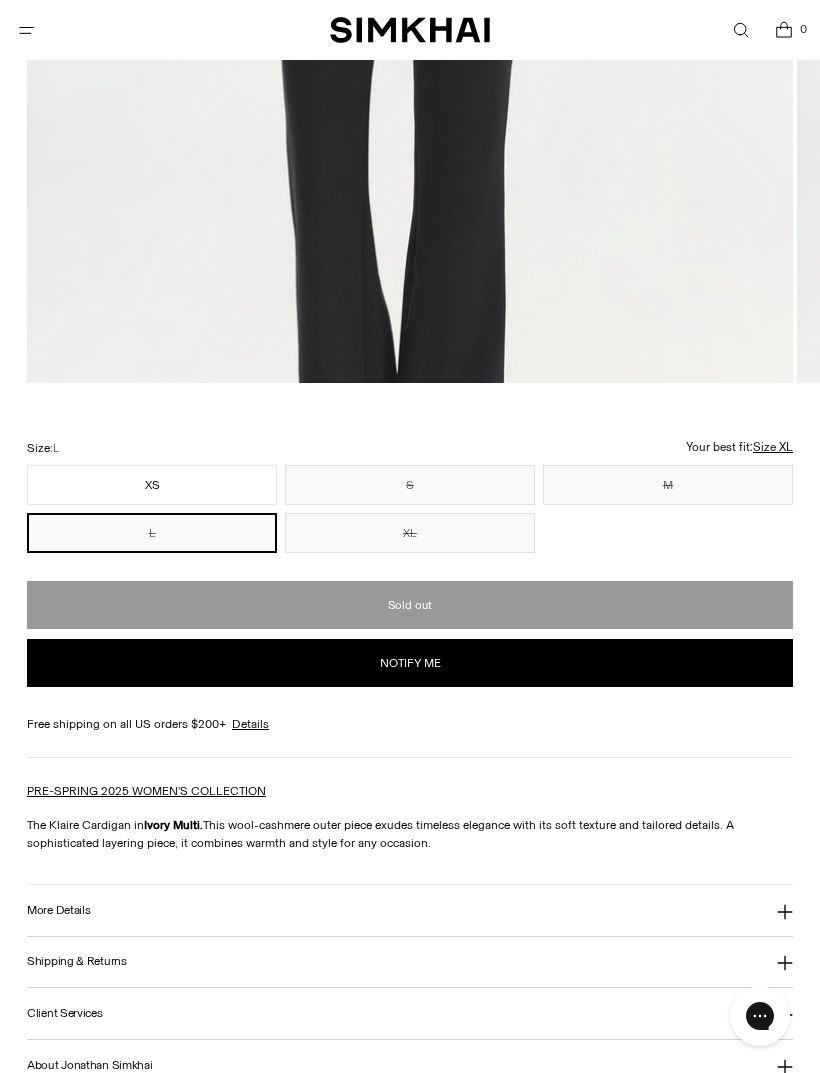 scroll, scrollTop: 983, scrollLeft: 0, axis: vertical 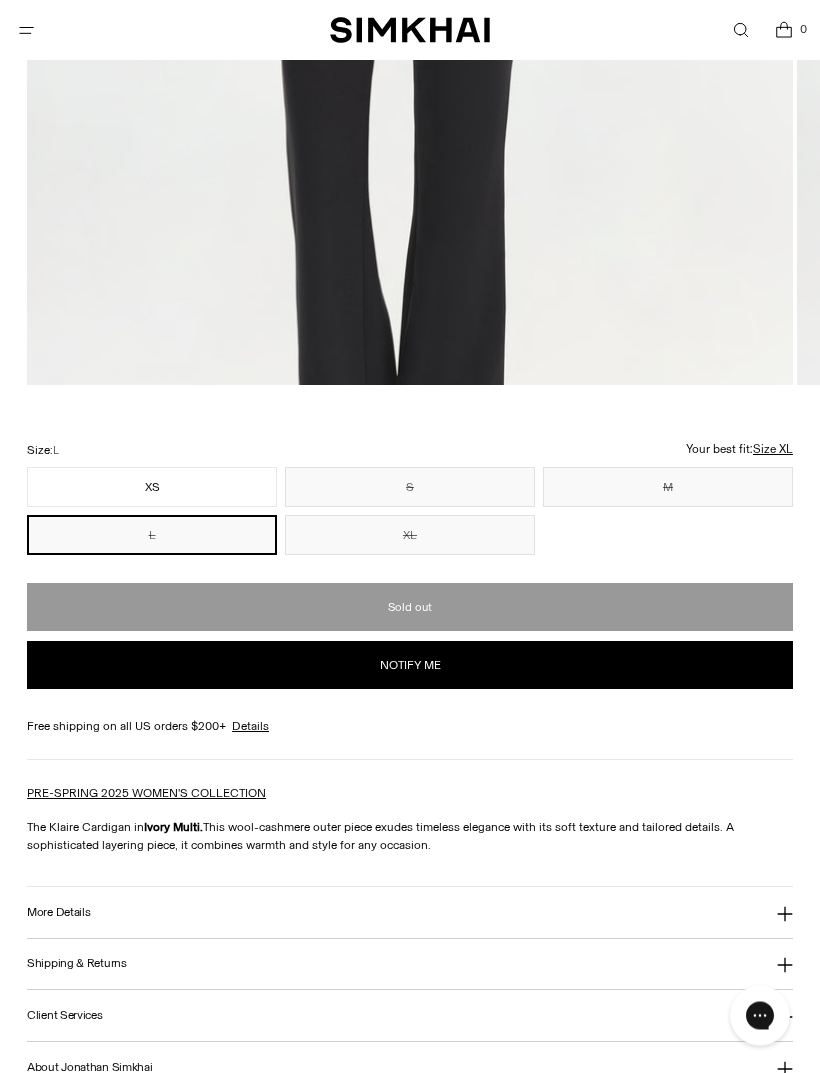 click on "XL" at bounding box center [410, 536] 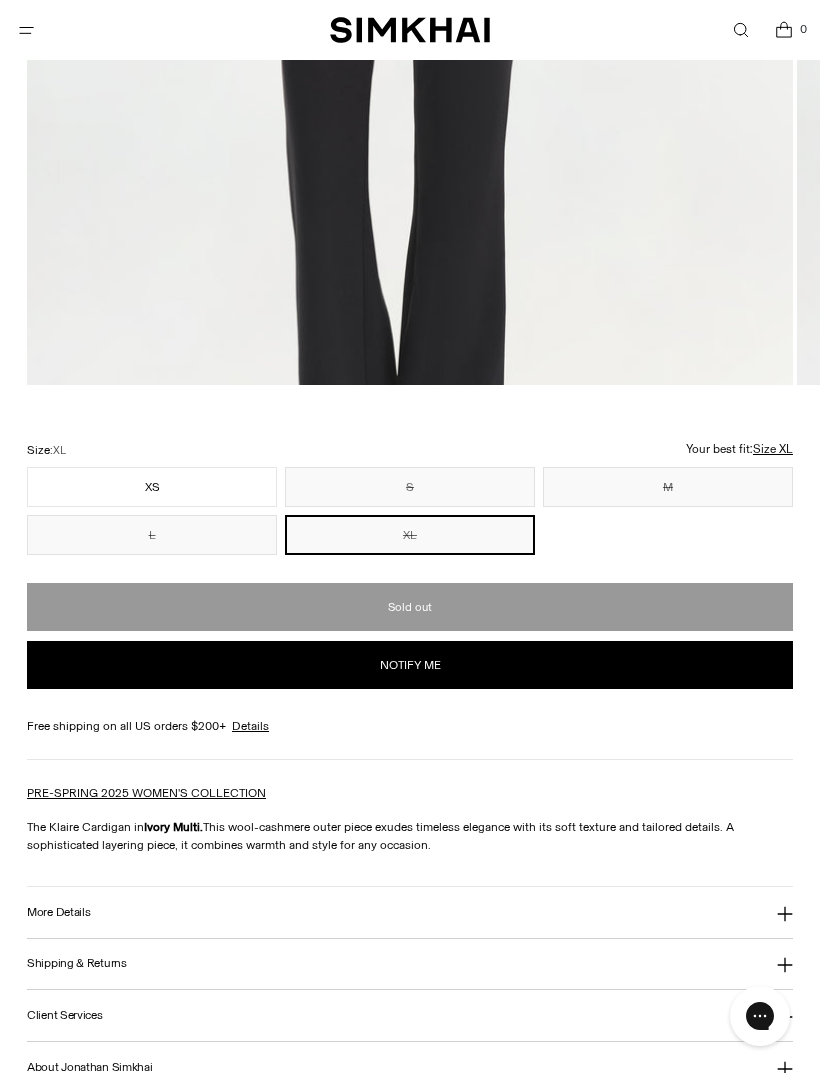 click on "Notify me" at bounding box center [410, 665] 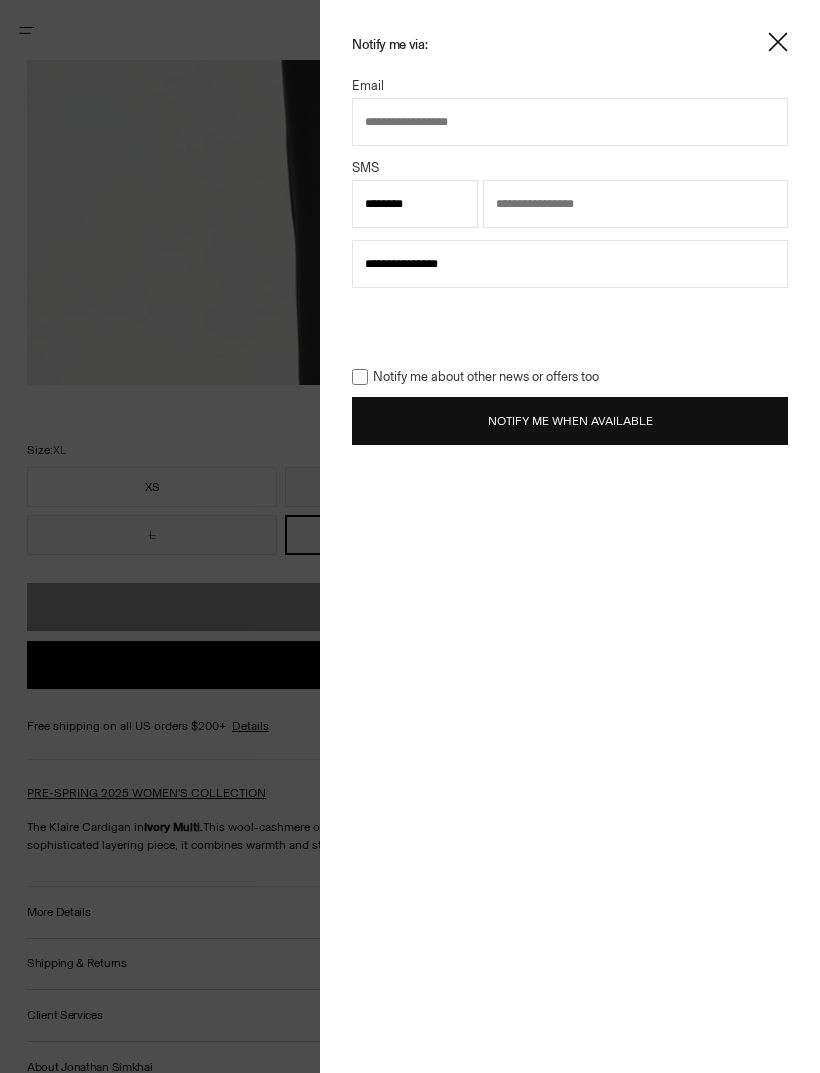 click at bounding box center [570, 122] 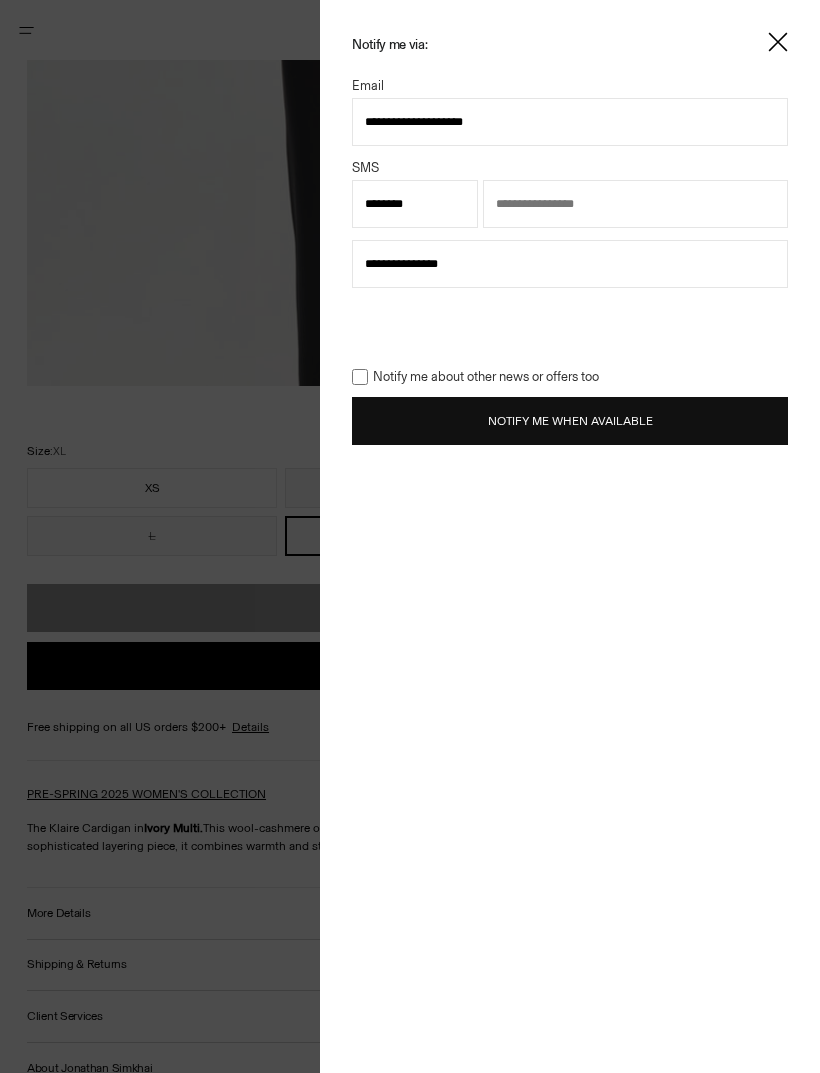 type on "**********" 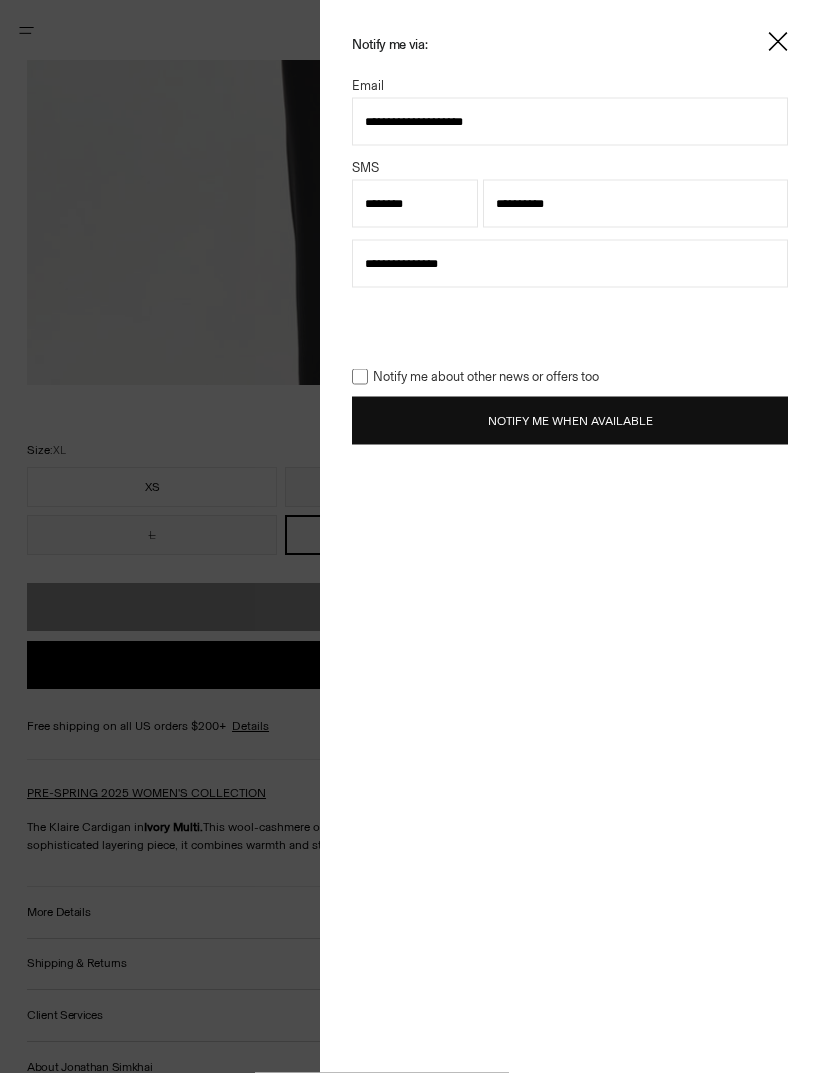 click on "Notify Me When Available" at bounding box center [570, 421] 